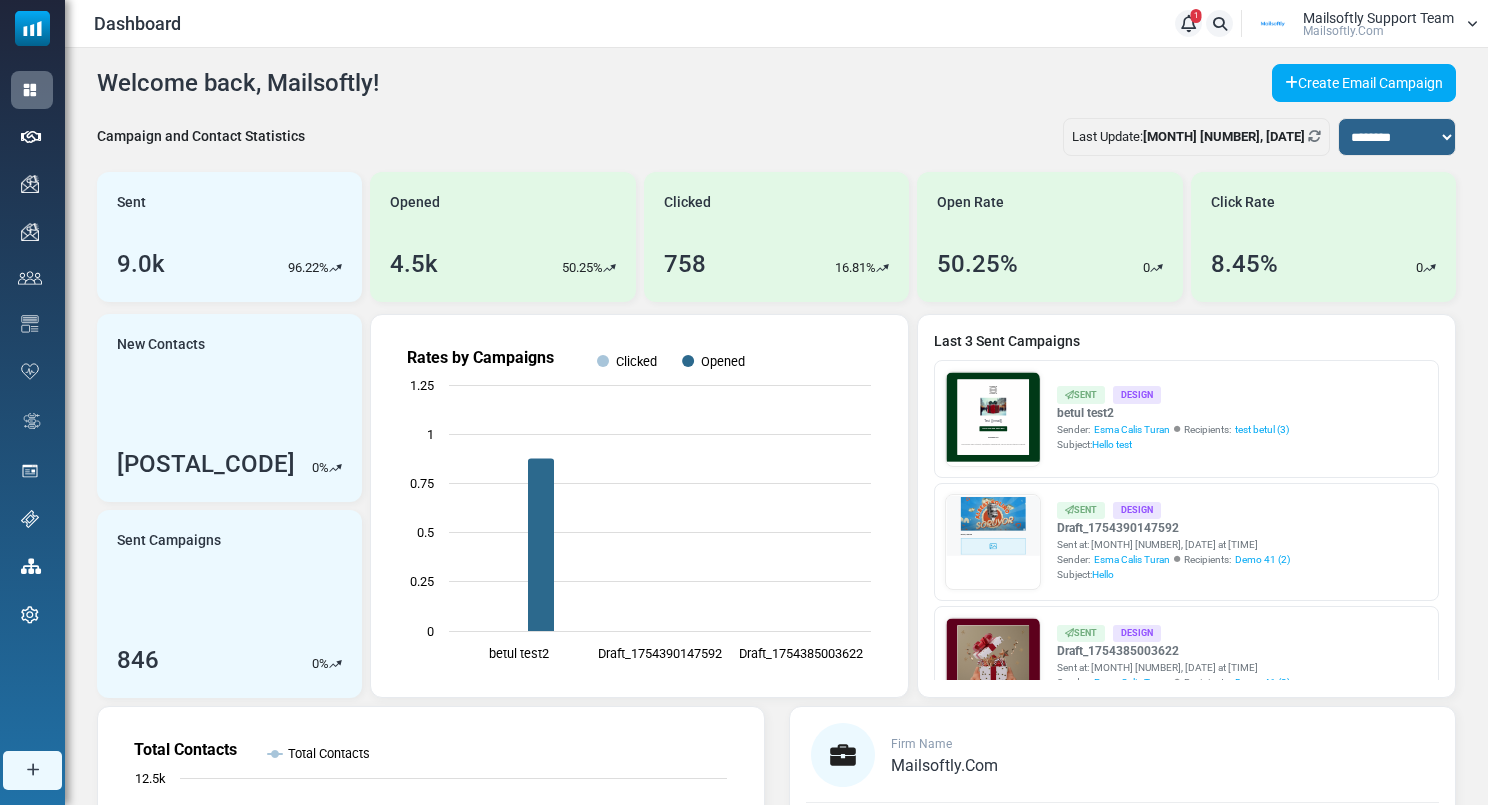 scroll, scrollTop: 0, scrollLeft: 0, axis: both 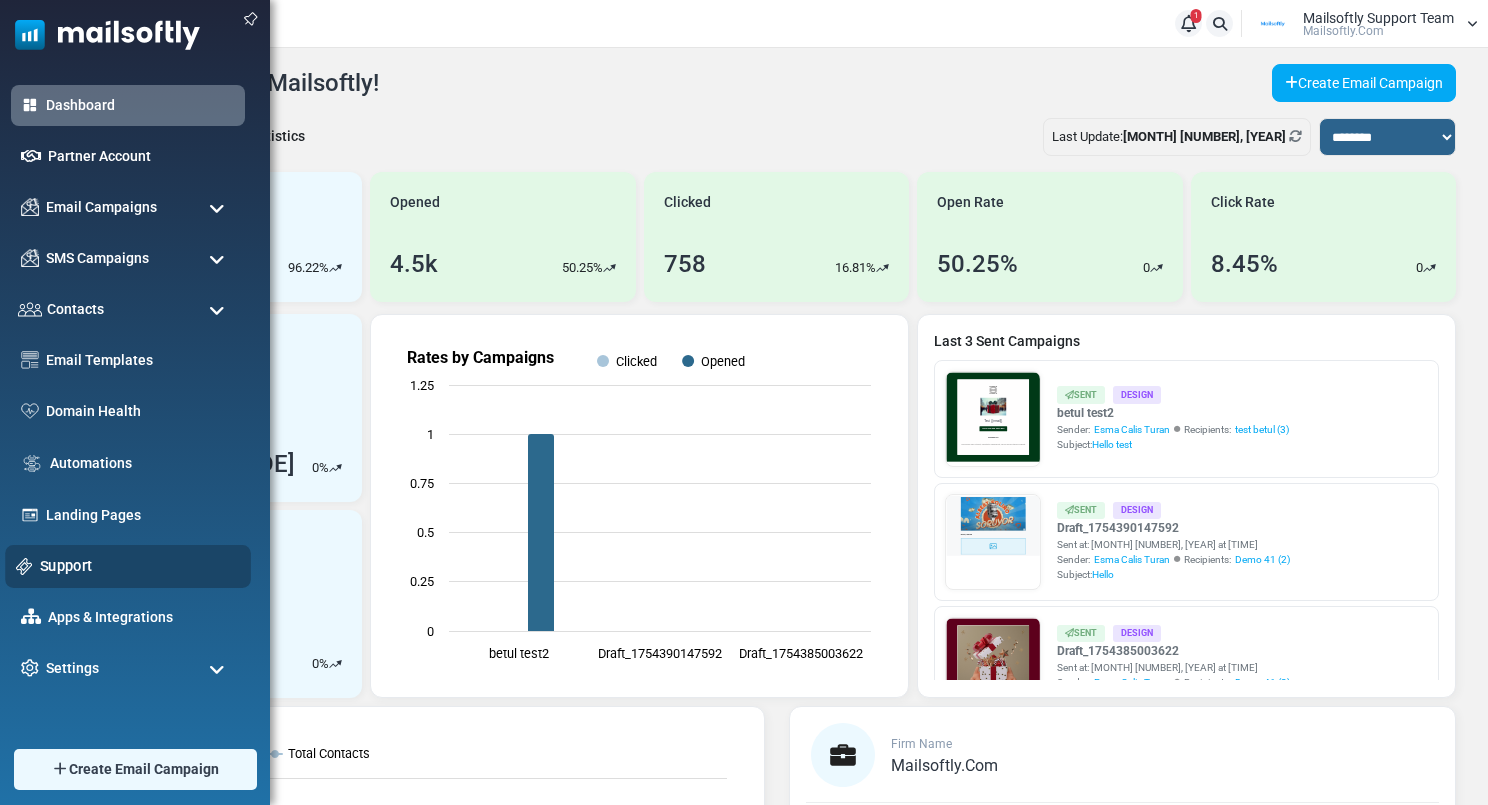 click on "Support" at bounding box center (140, 566) 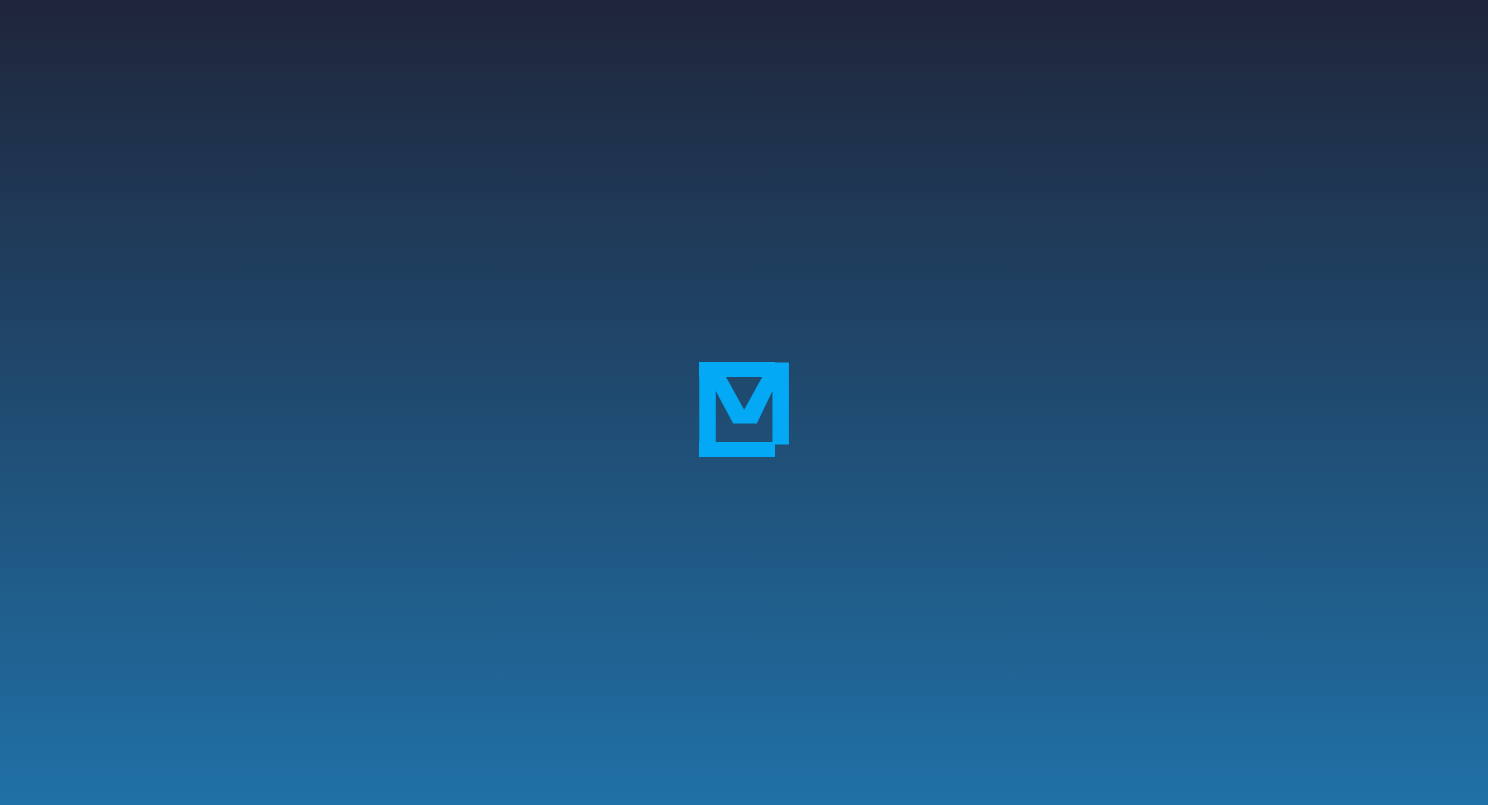 scroll, scrollTop: 0, scrollLeft: 0, axis: both 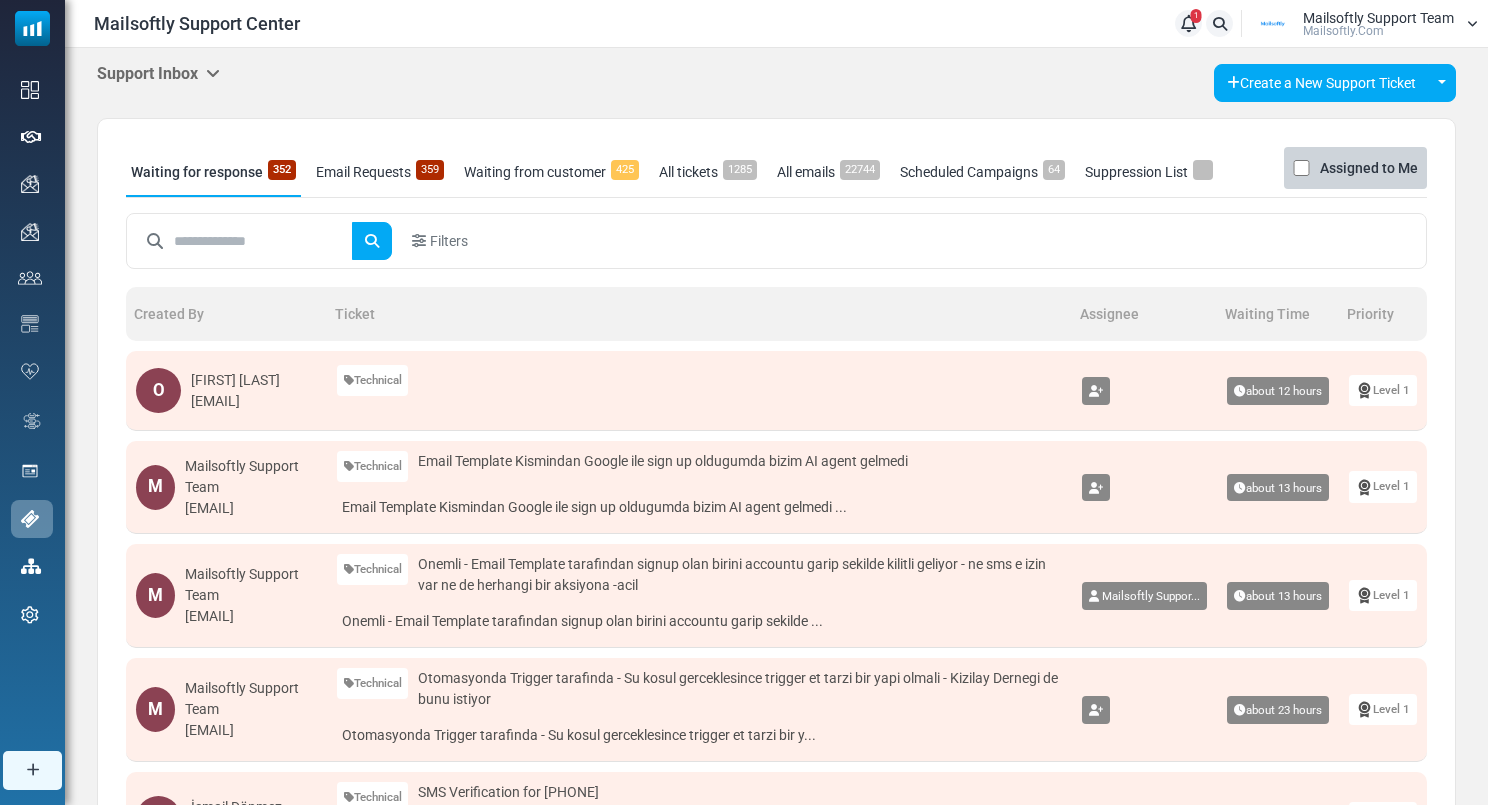 click at bounding box center (213, 73) 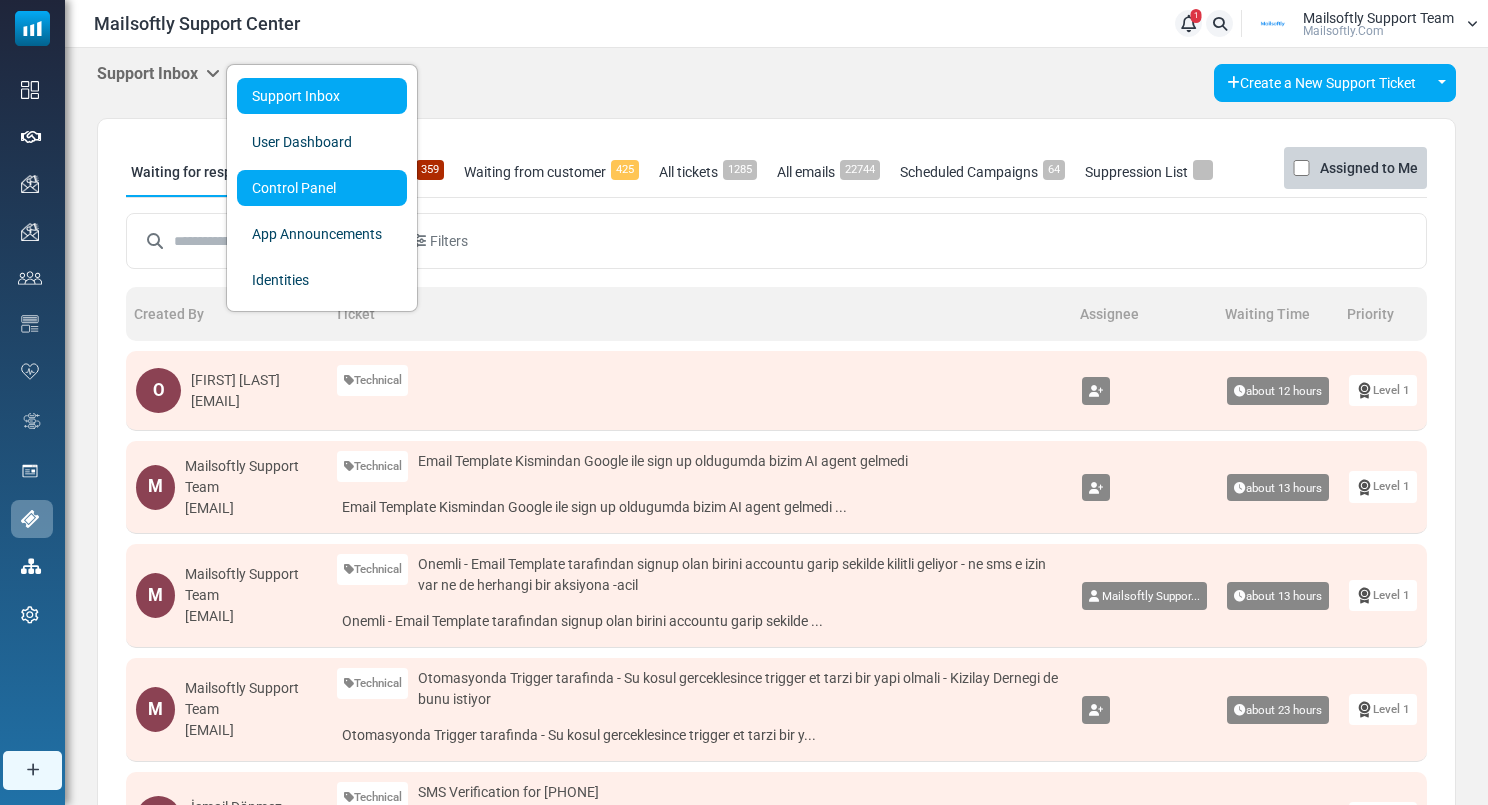 click on "Control Panel" at bounding box center [322, 188] 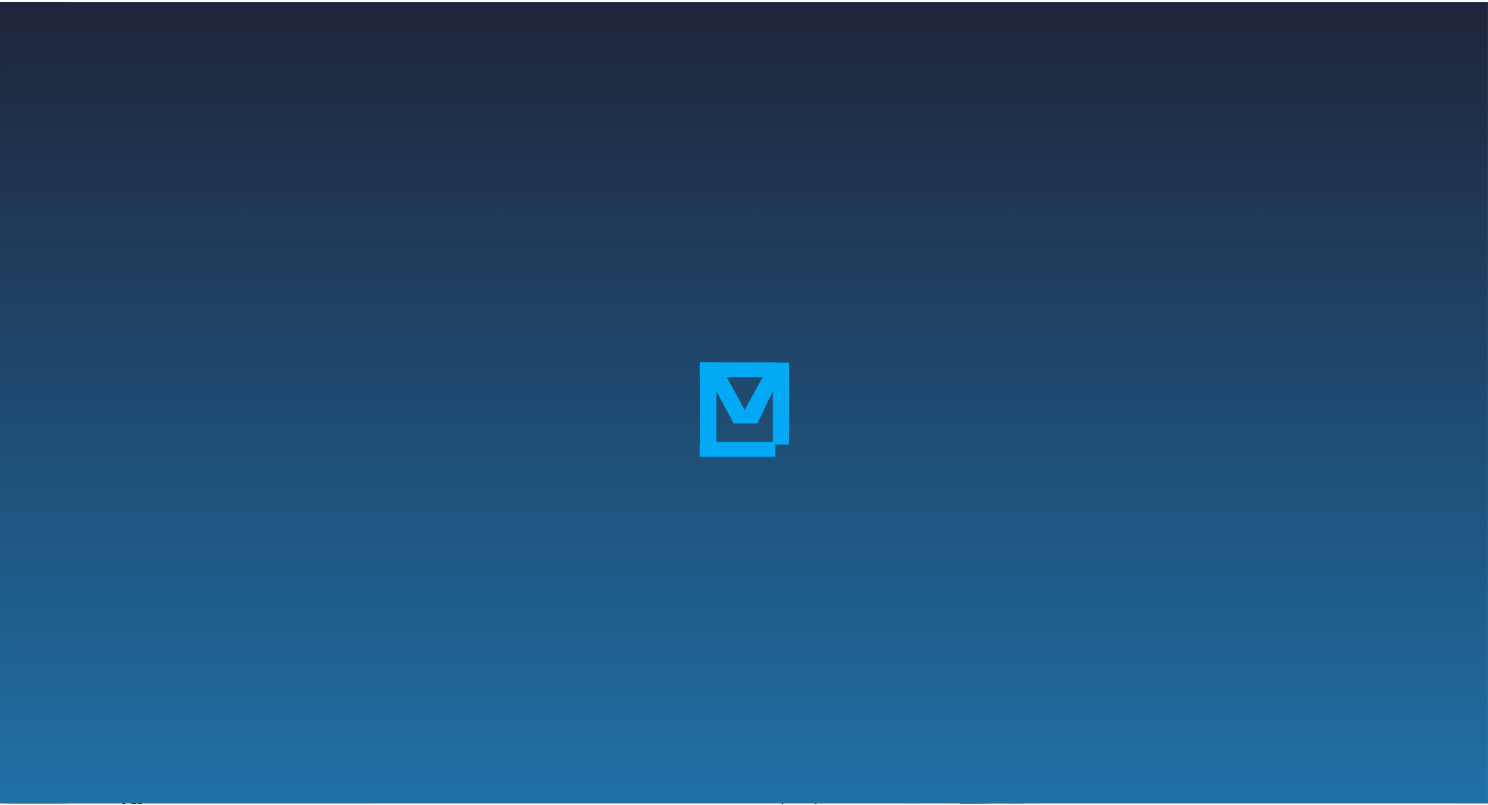 scroll, scrollTop: 0, scrollLeft: 0, axis: both 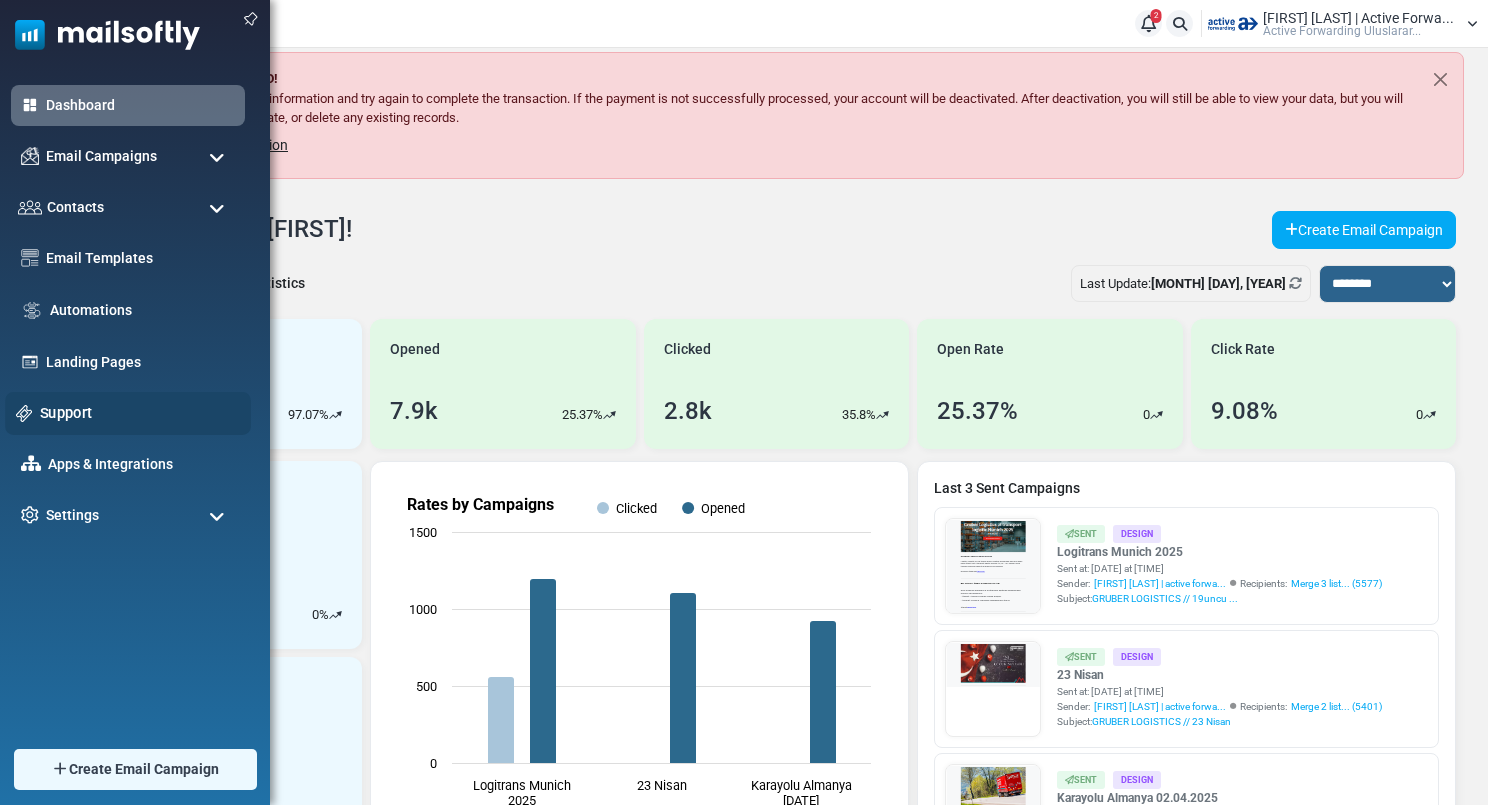click on "Support" at bounding box center (140, 413) 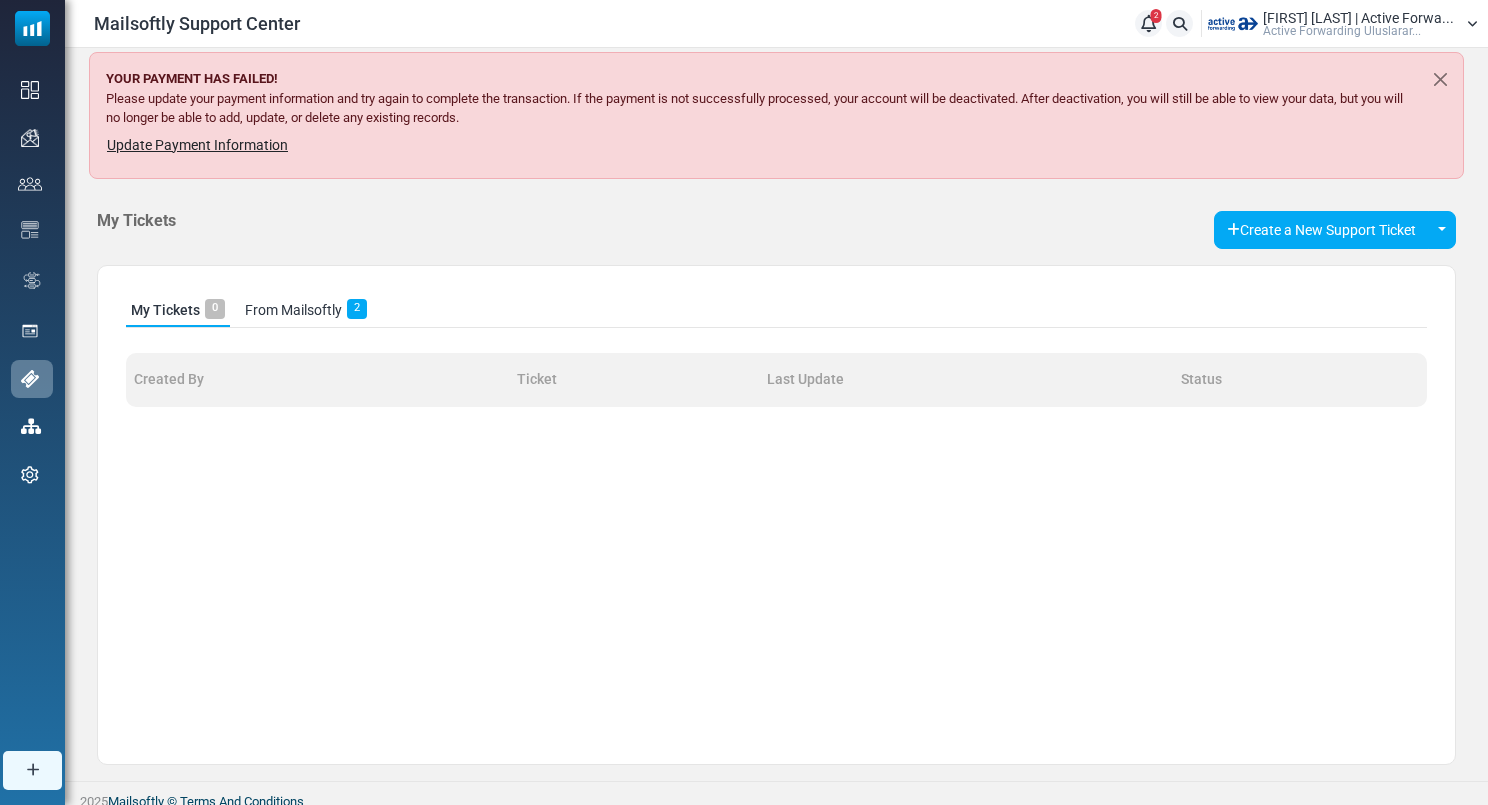 scroll, scrollTop: 0, scrollLeft: 0, axis: both 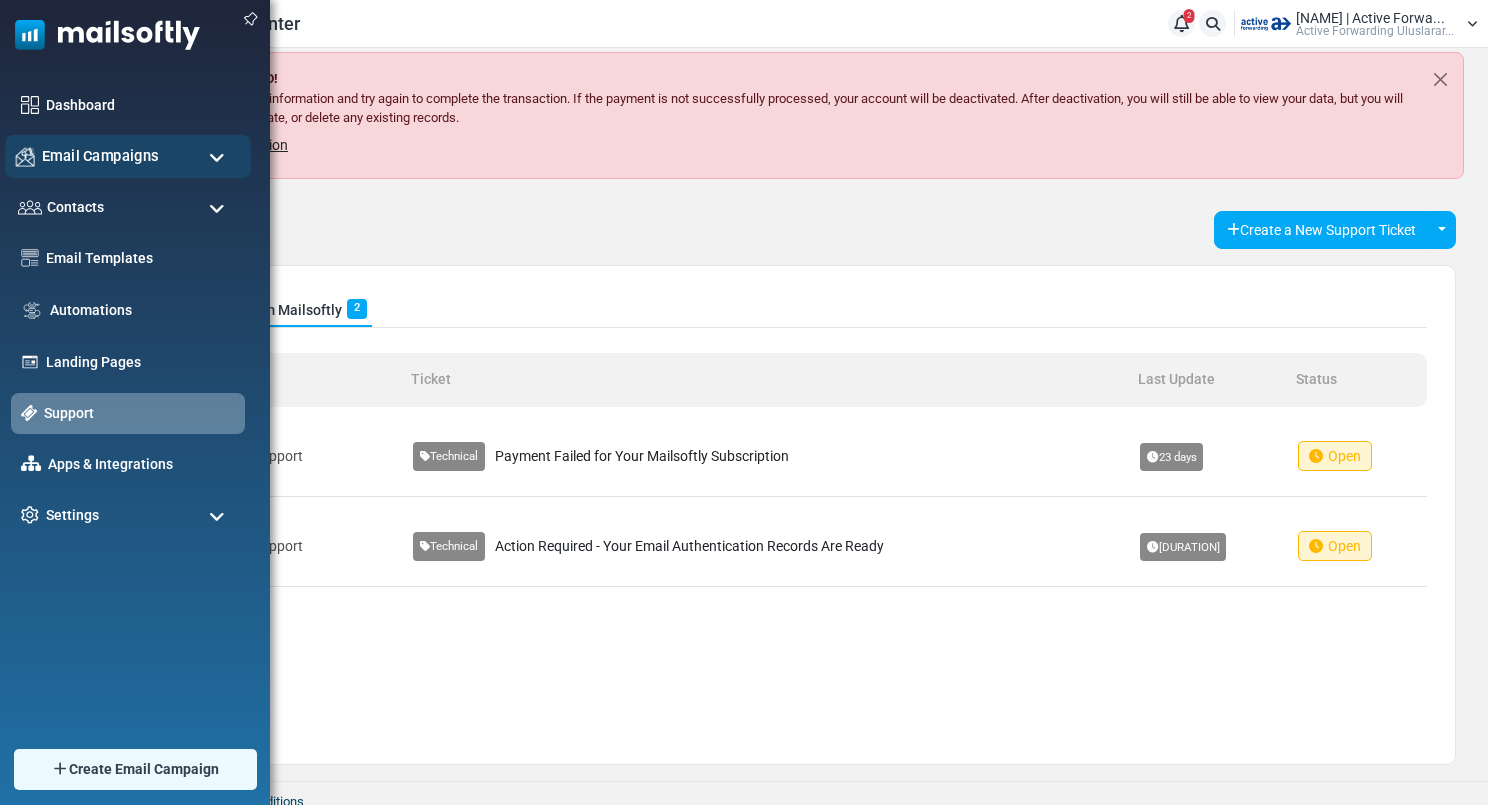 click on "Email Campaigns" at bounding box center [128, 156] 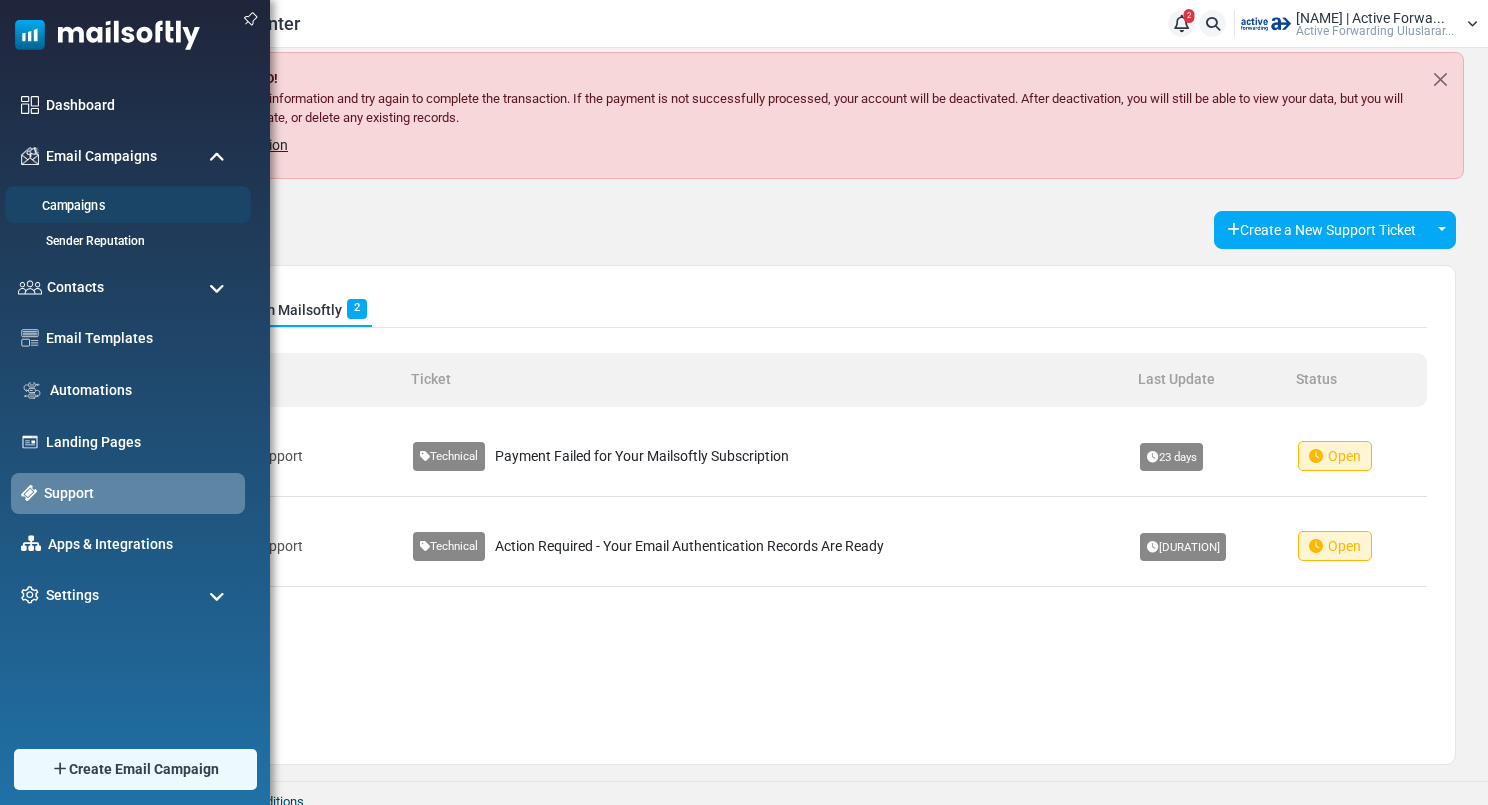 click on "Campaigns" at bounding box center [125, 206] 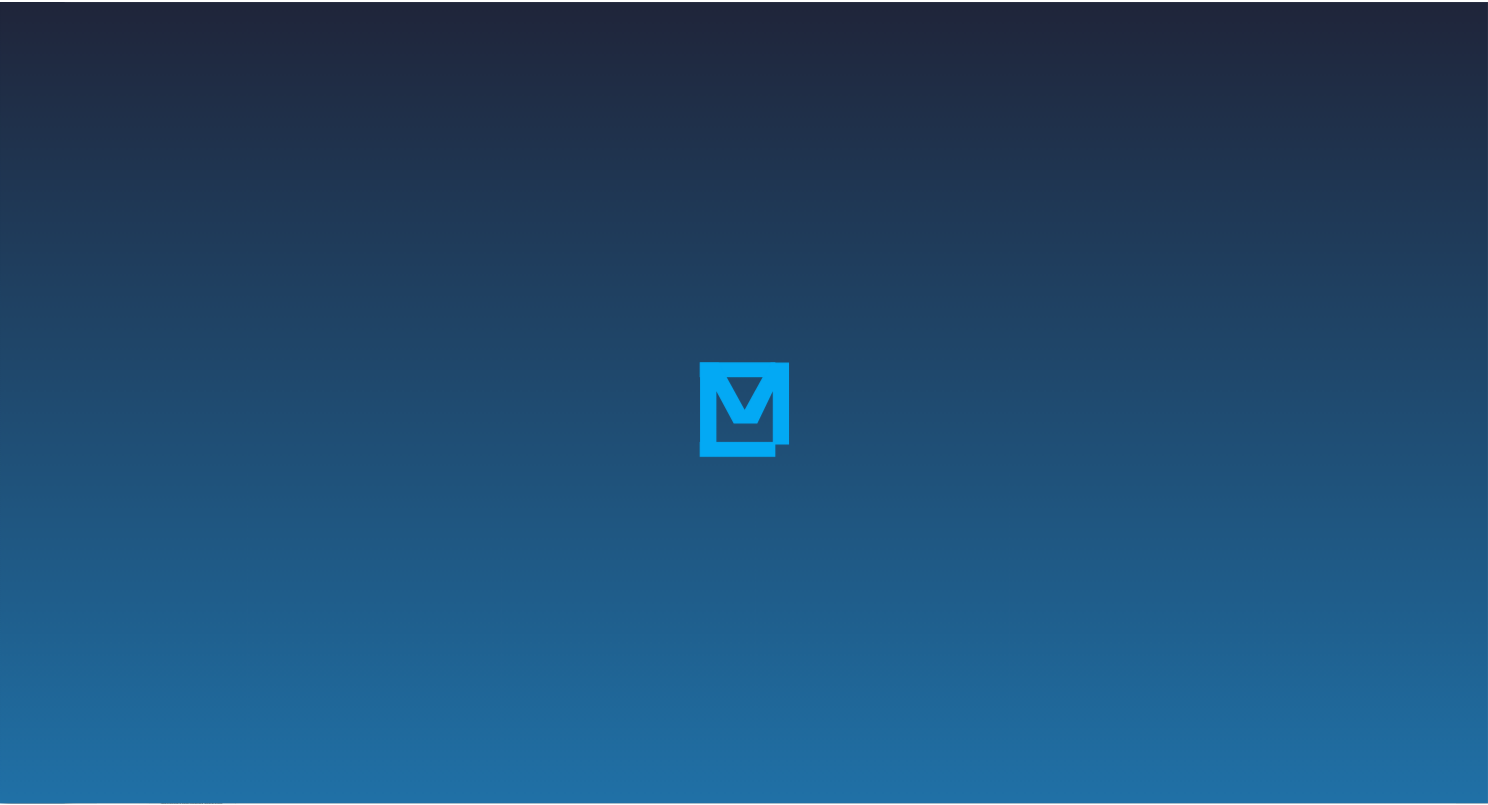 scroll, scrollTop: 0, scrollLeft: 0, axis: both 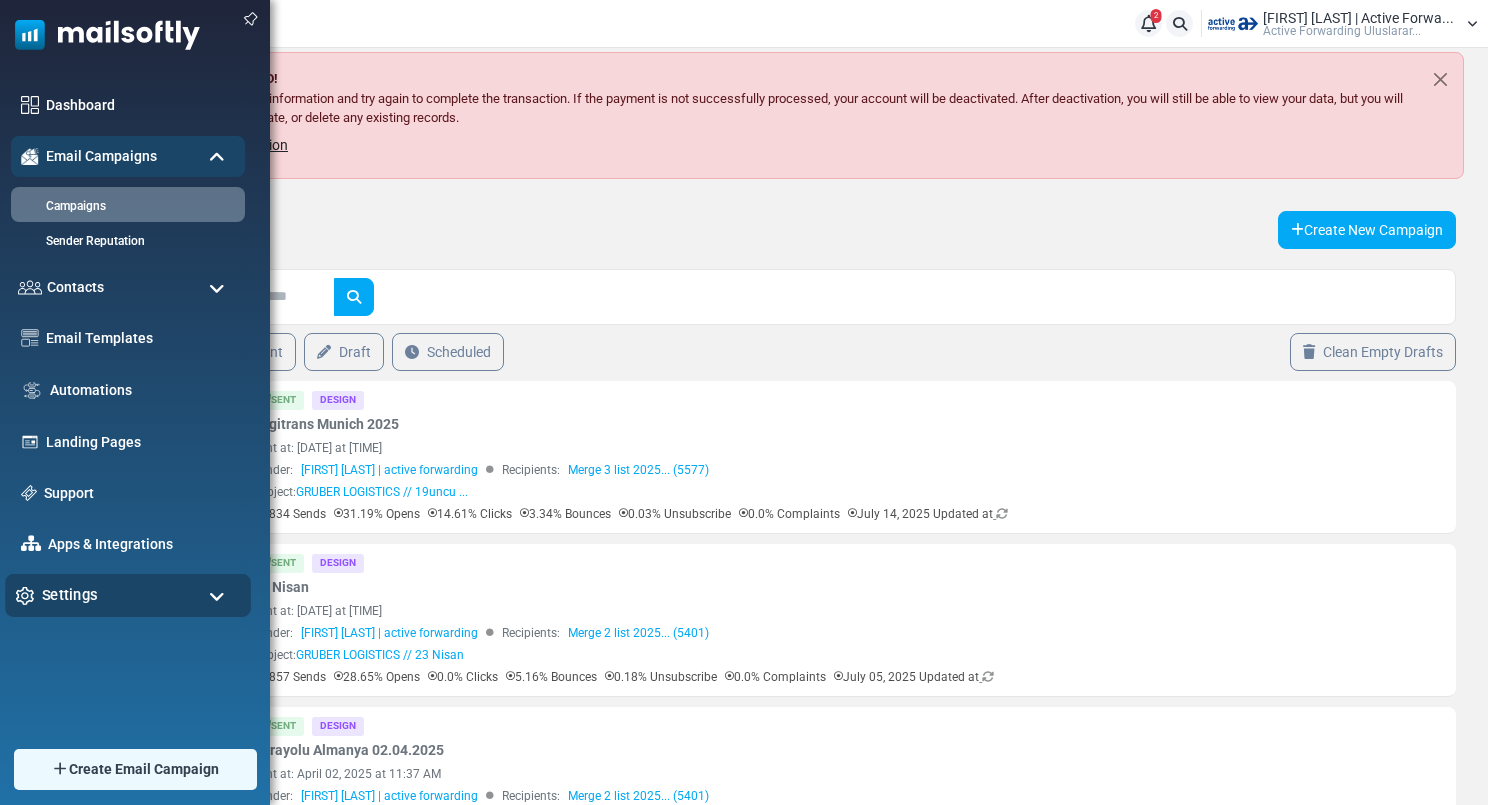 click on "Settings" at bounding box center [70, 595] 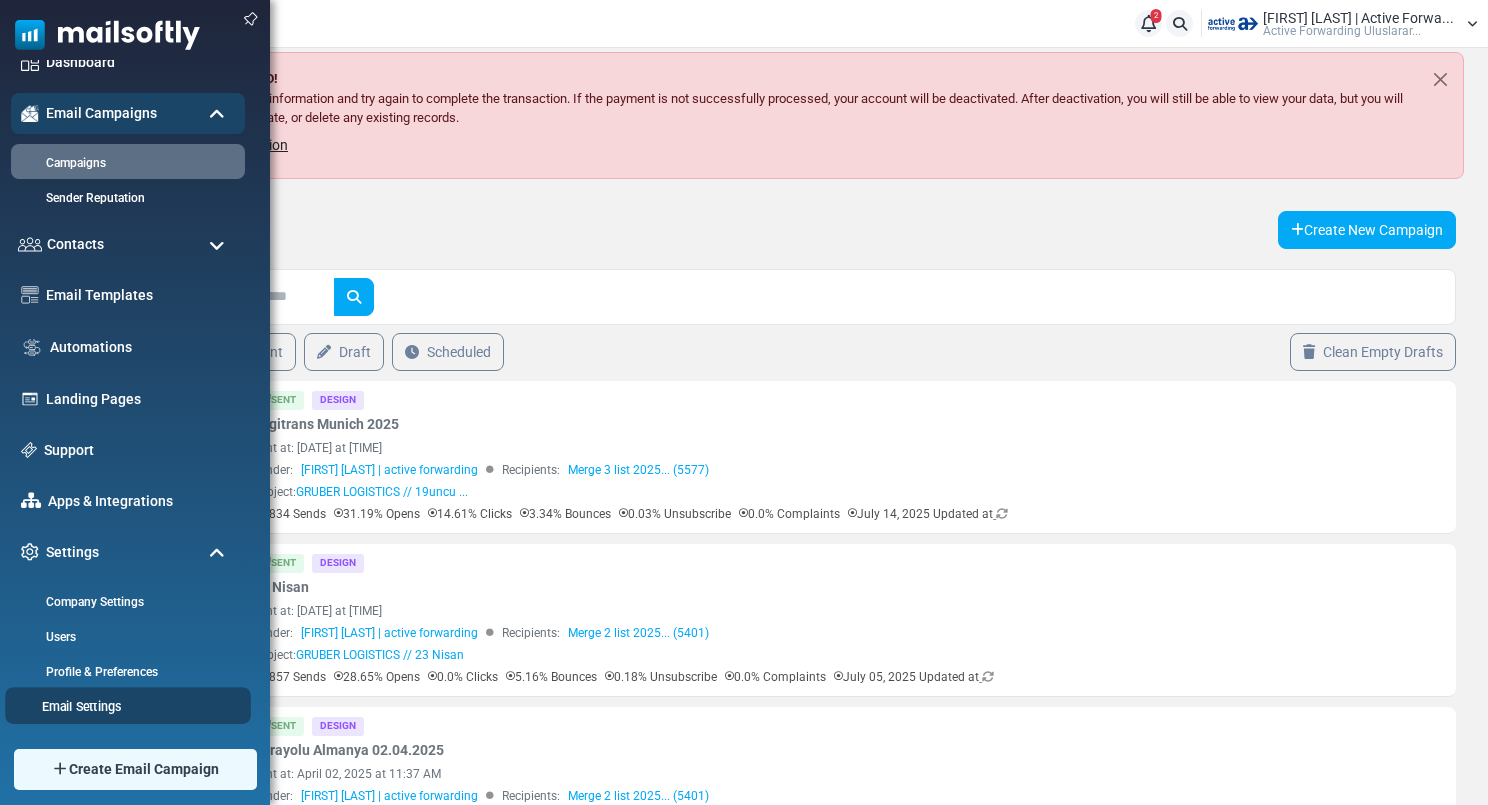 scroll, scrollTop: 145, scrollLeft: 0, axis: vertical 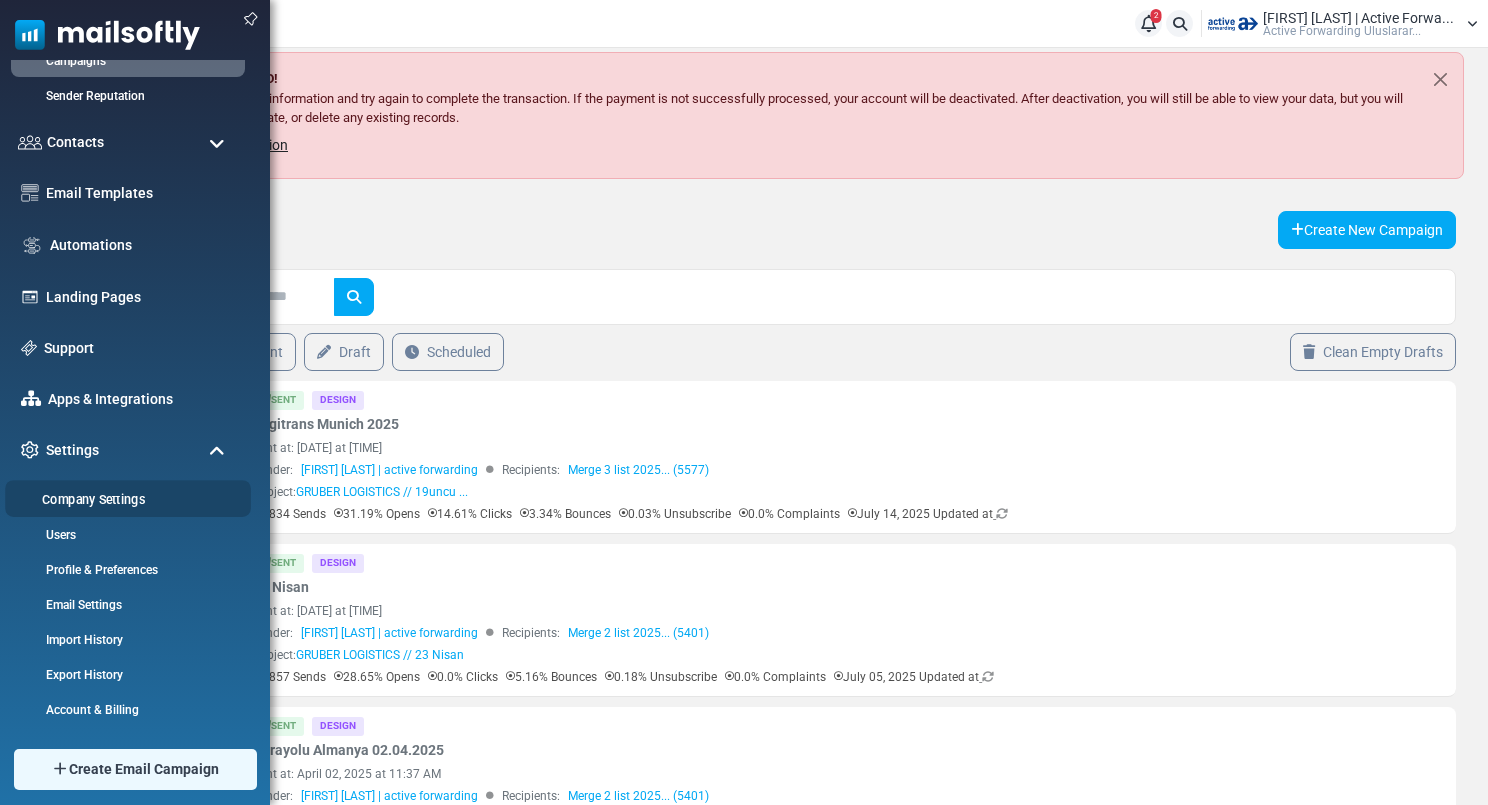 click on "Company Settings" at bounding box center [125, 499] 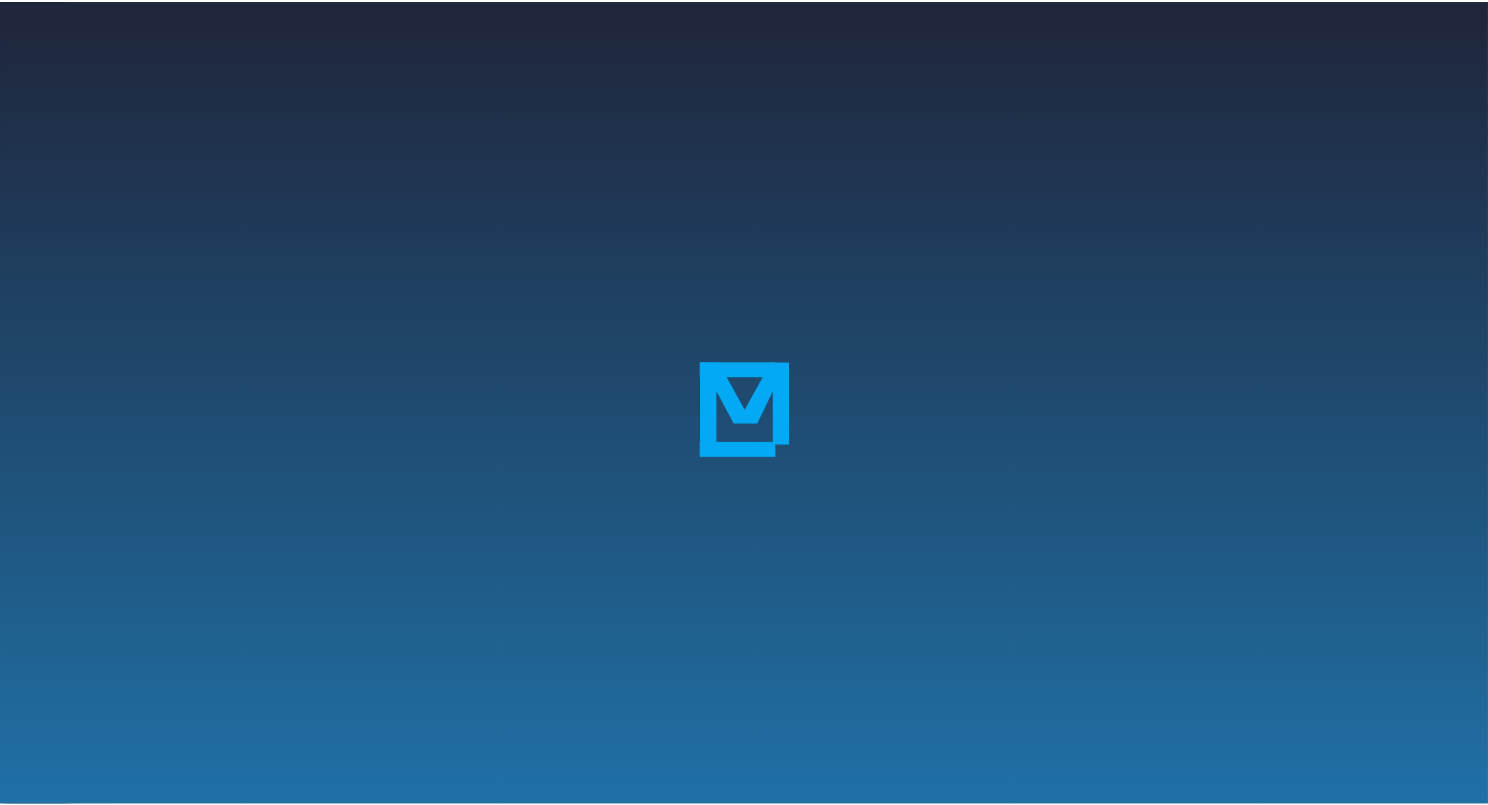 scroll, scrollTop: 0, scrollLeft: 0, axis: both 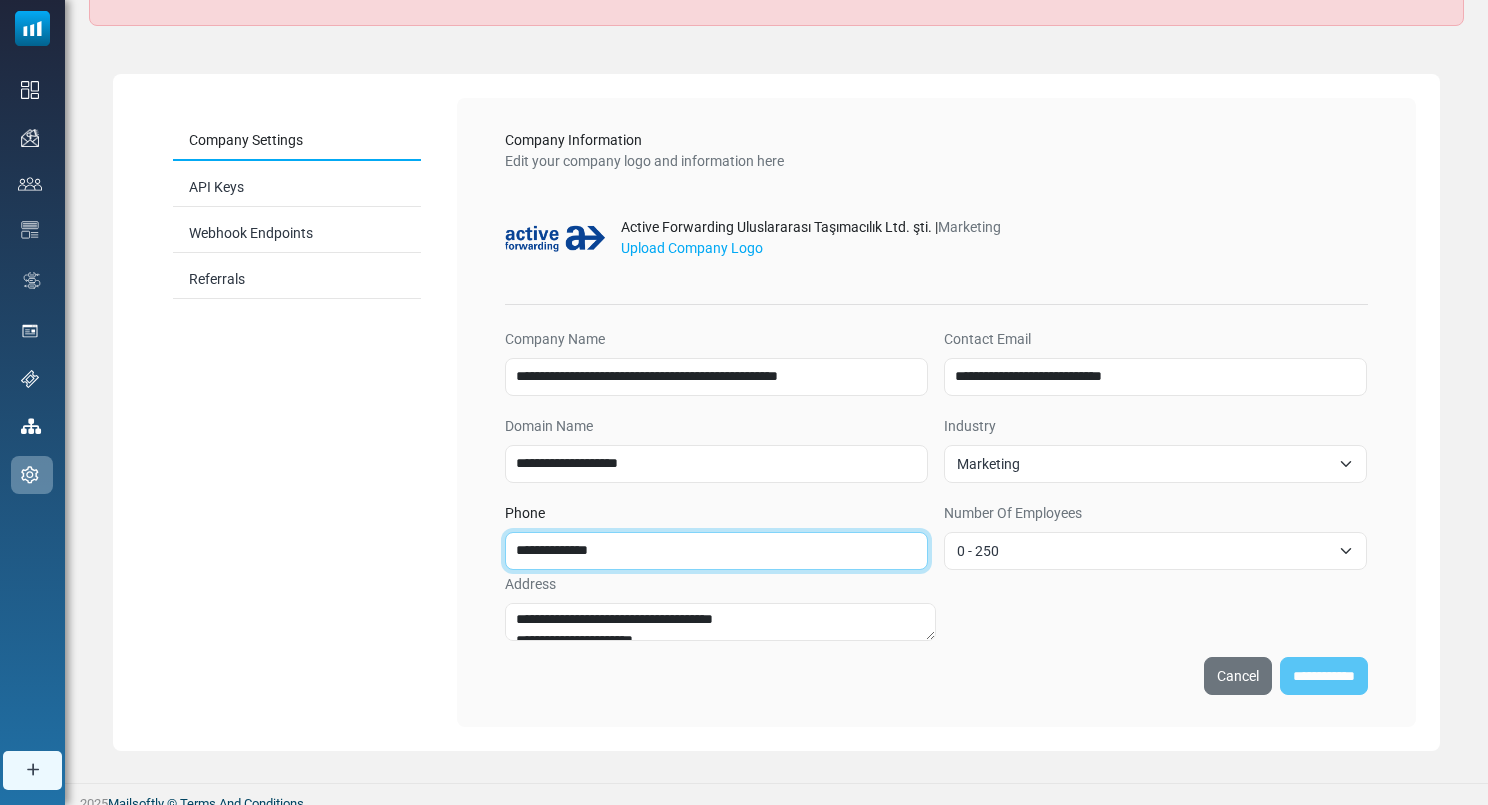 click on "**********" at bounding box center (716, 551) 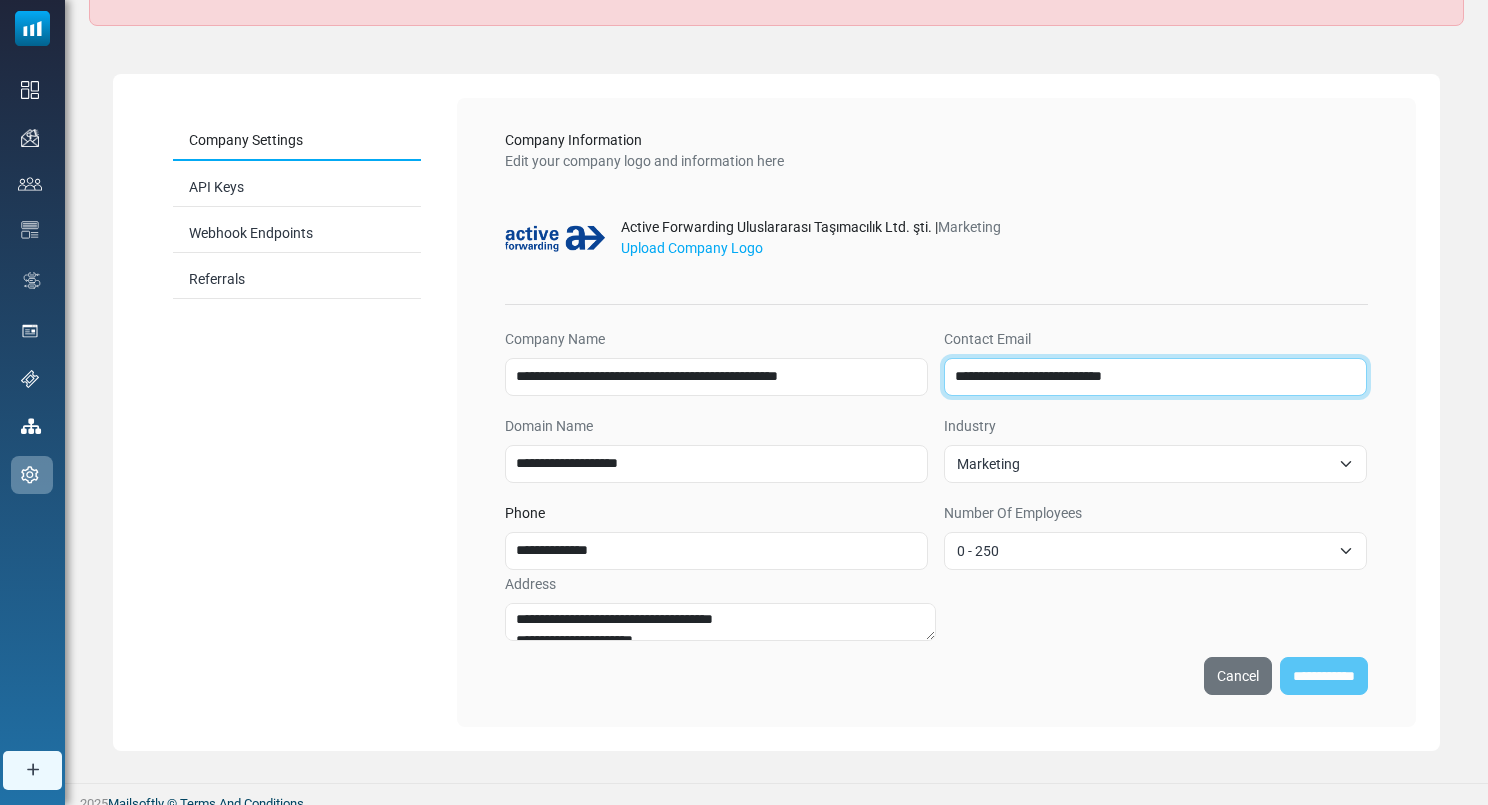 click on "**********" at bounding box center [1155, 377] 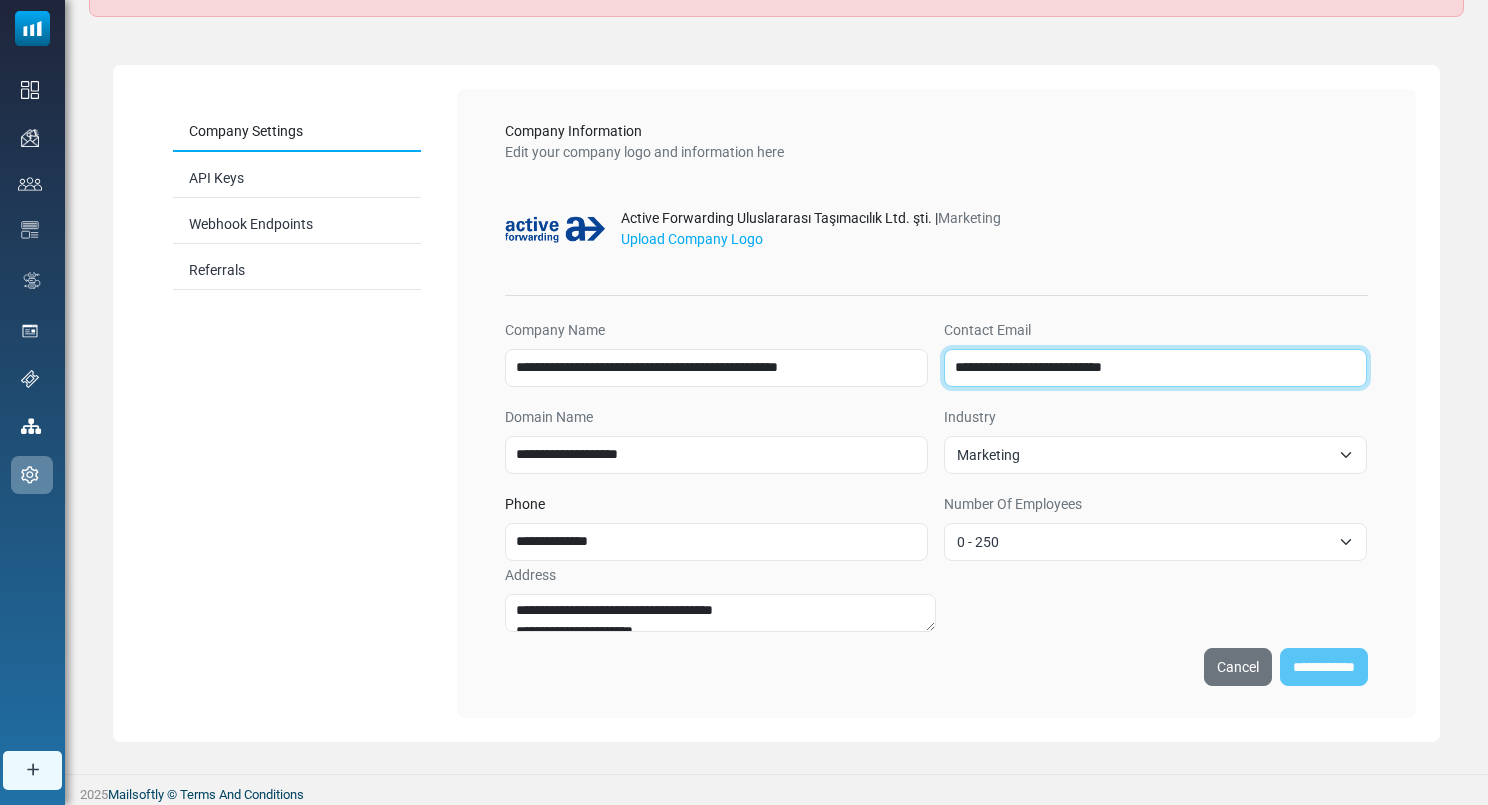 scroll, scrollTop: 0, scrollLeft: 0, axis: both 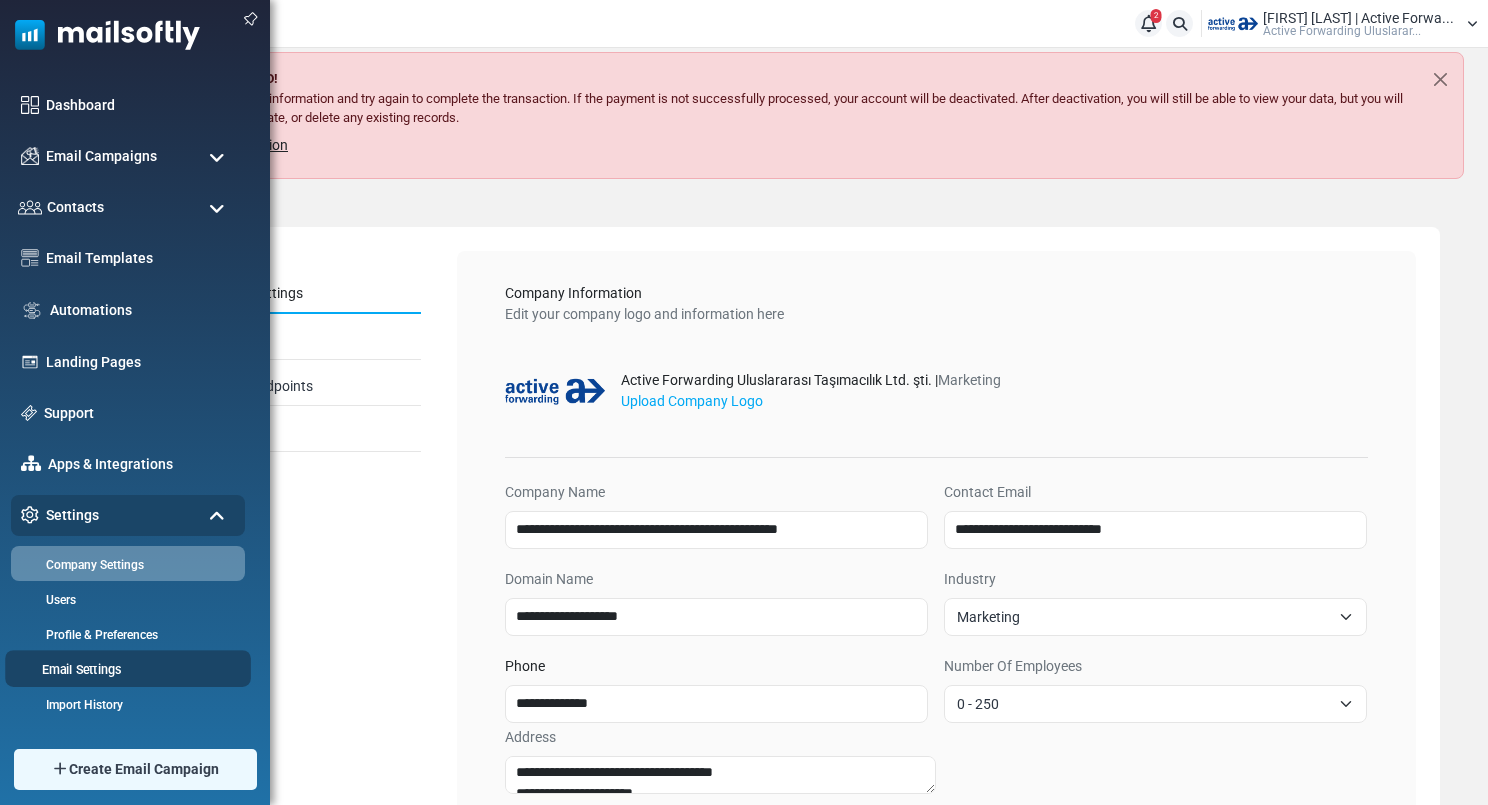 click on "Email Settings" at bounding box center (125, 669) 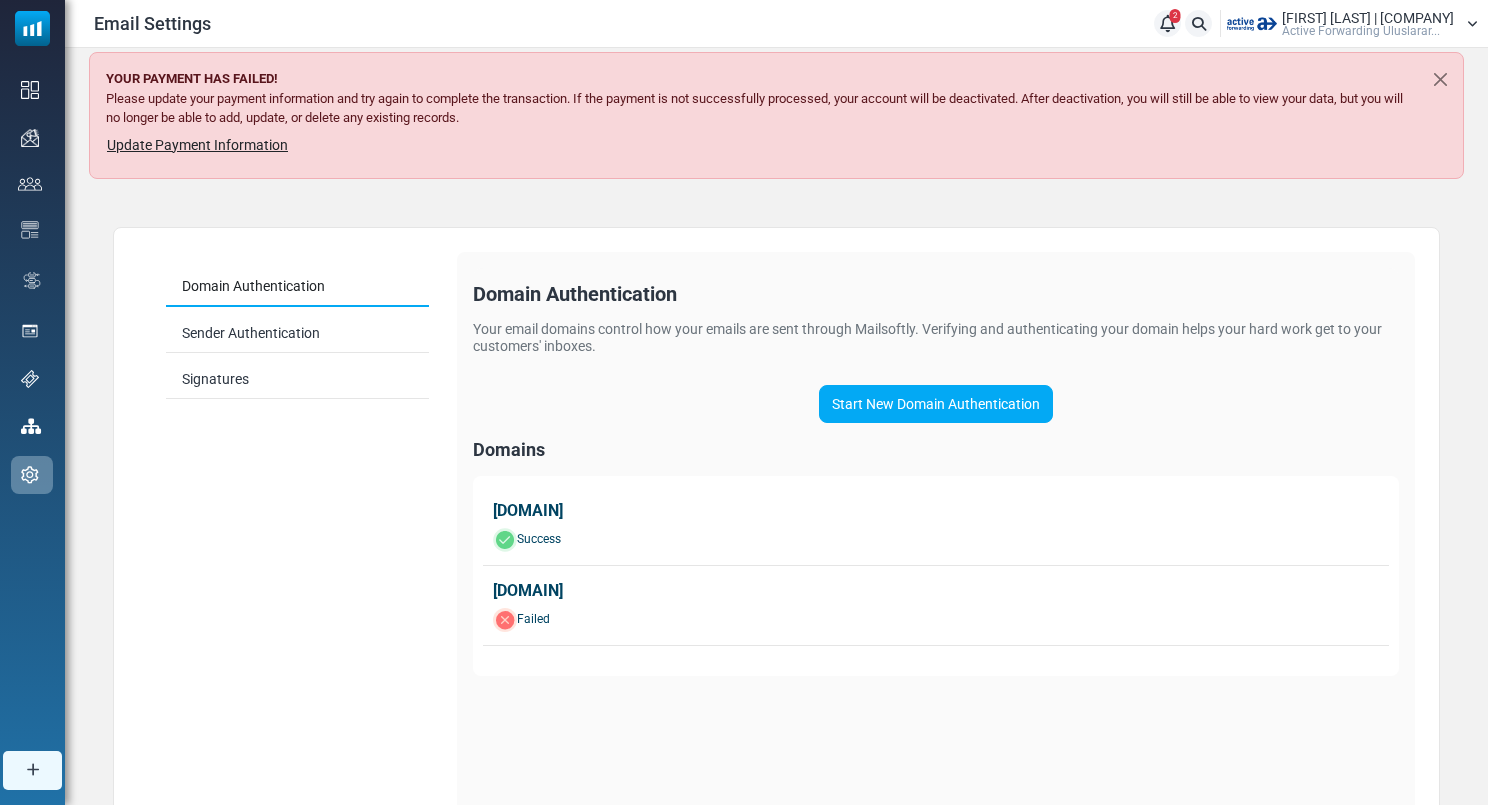 scroll, scrollTop: 0, scrollLeft: 0, axis: both 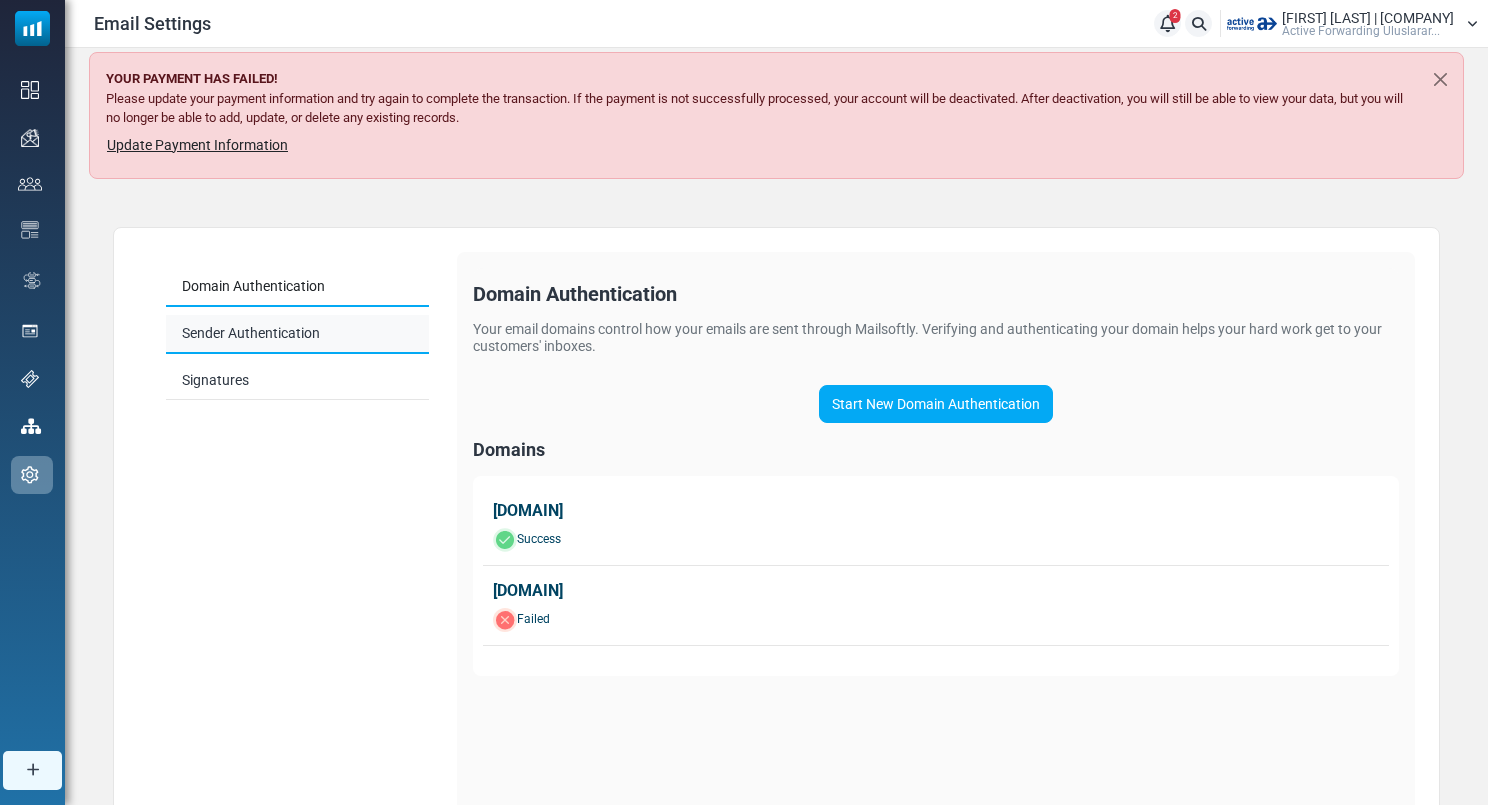 click on "Sender Authentication" at bounding box center [297, 334] 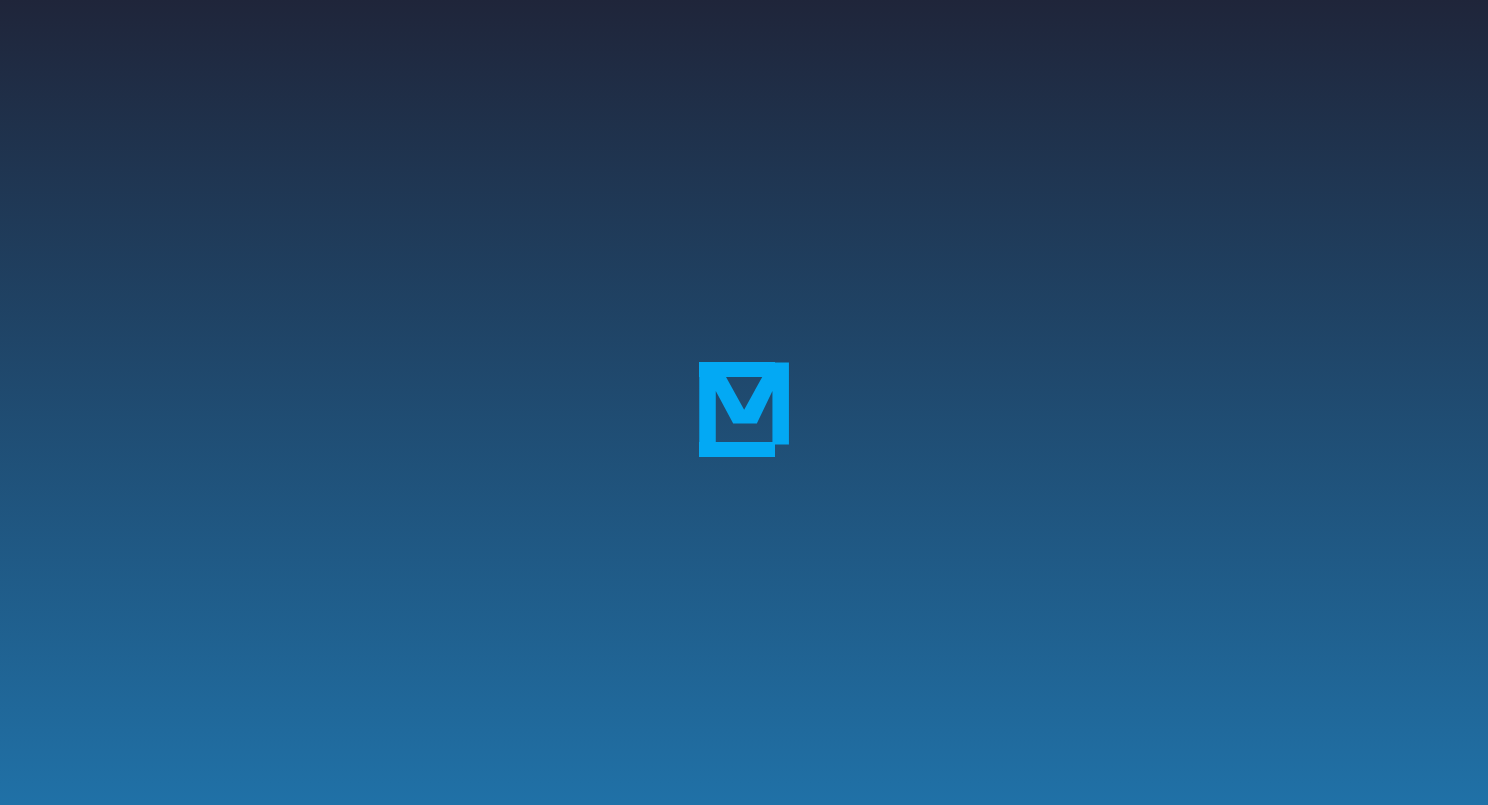 scroll, scrollTop: 0, scrollLeft: 0, axis: both 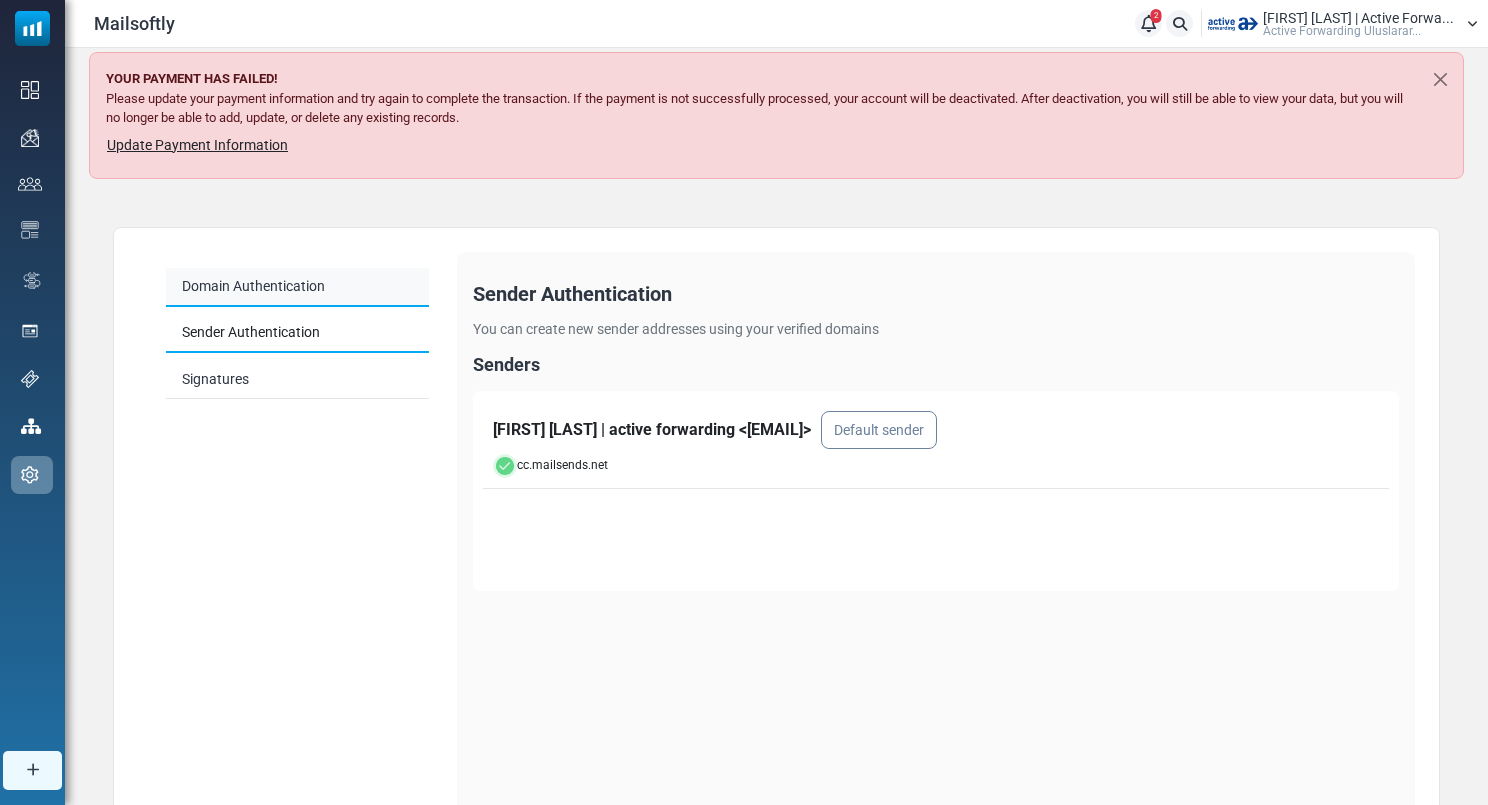 click on "Domain Authentication" at bounding box center (297, 287) 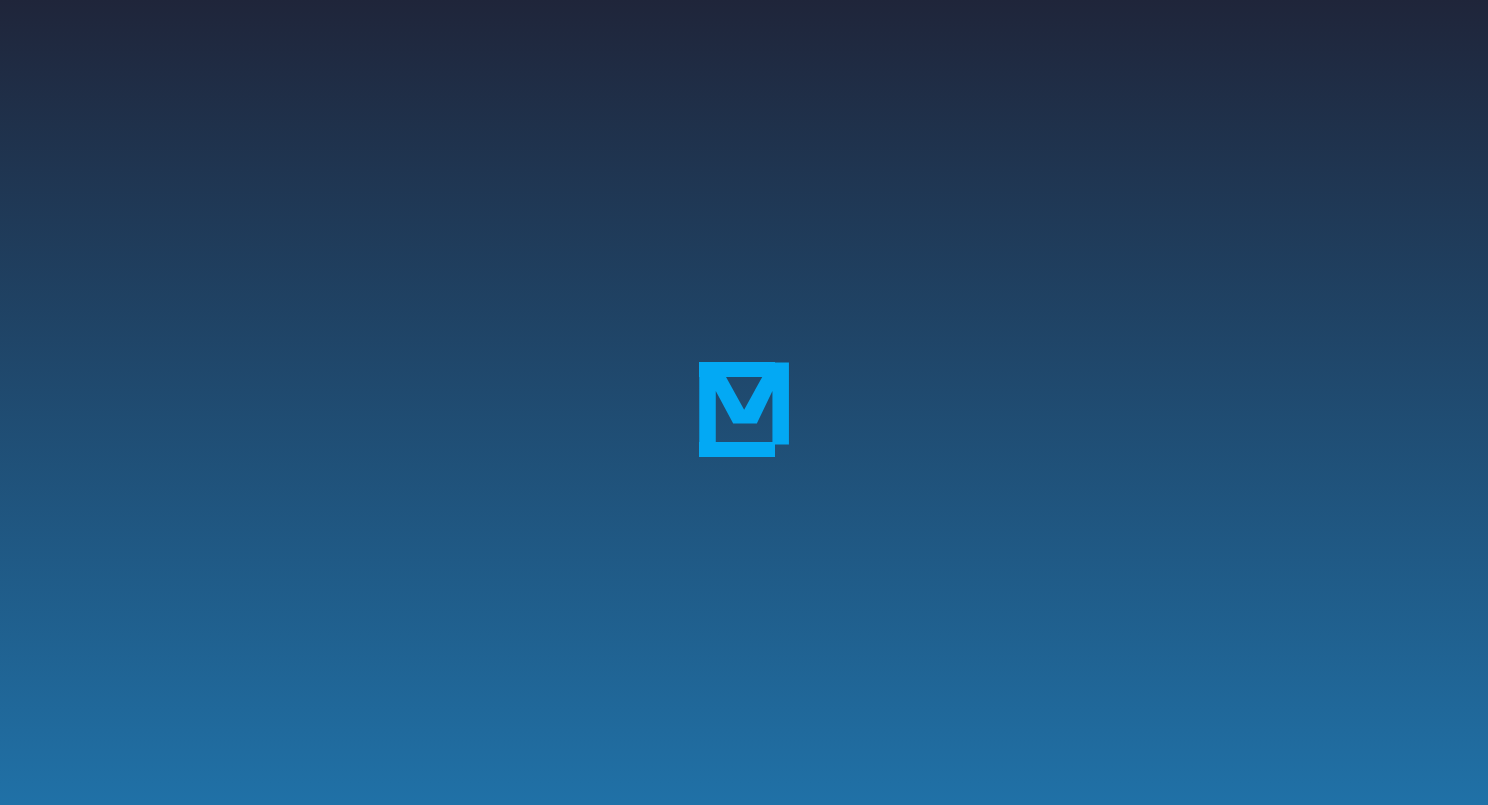 scroll, scrollTop: 0, scrollLeft: 0, axis: both 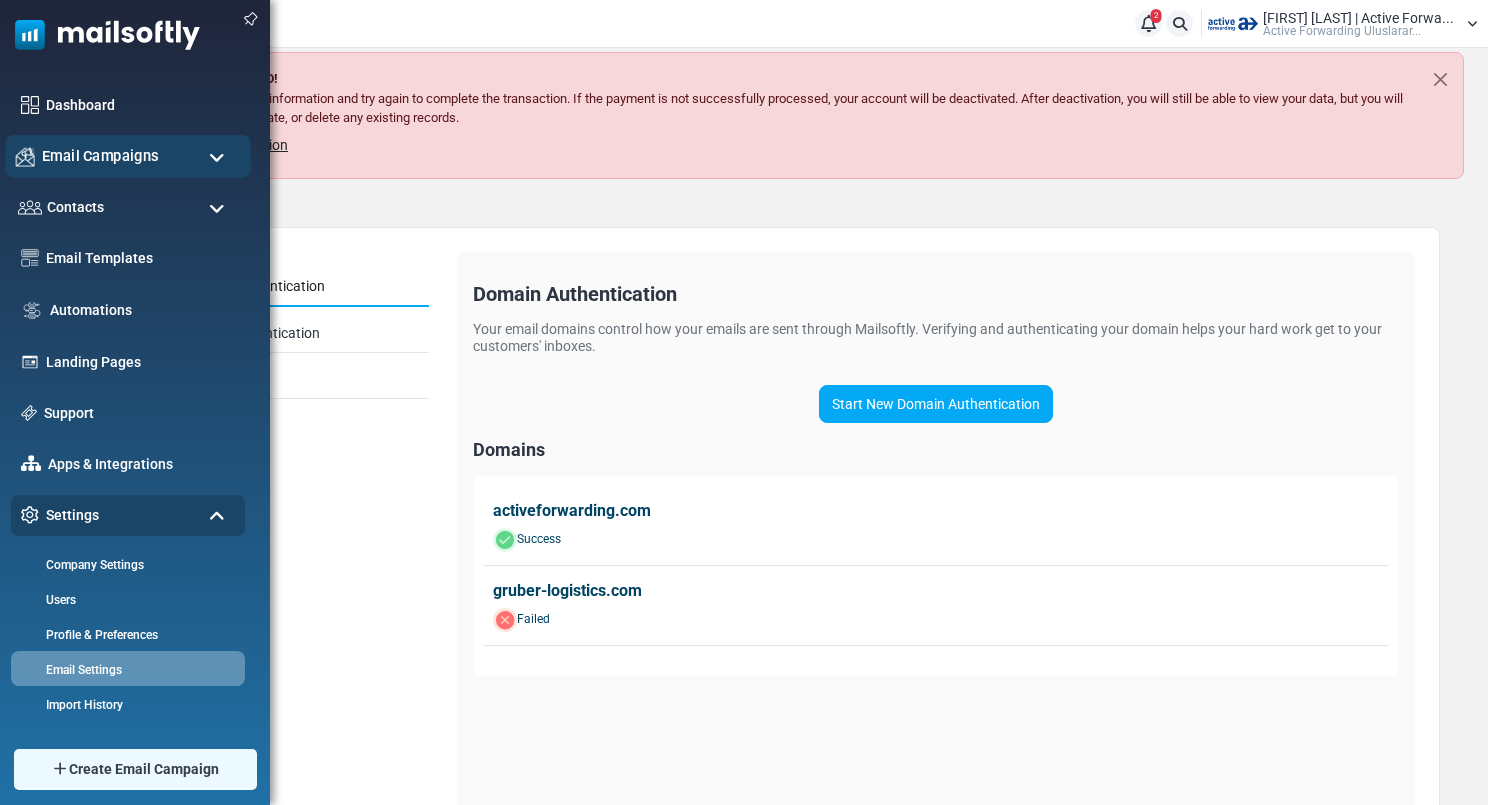 click on "Email Campaigns" at bounding box center [100, 156] 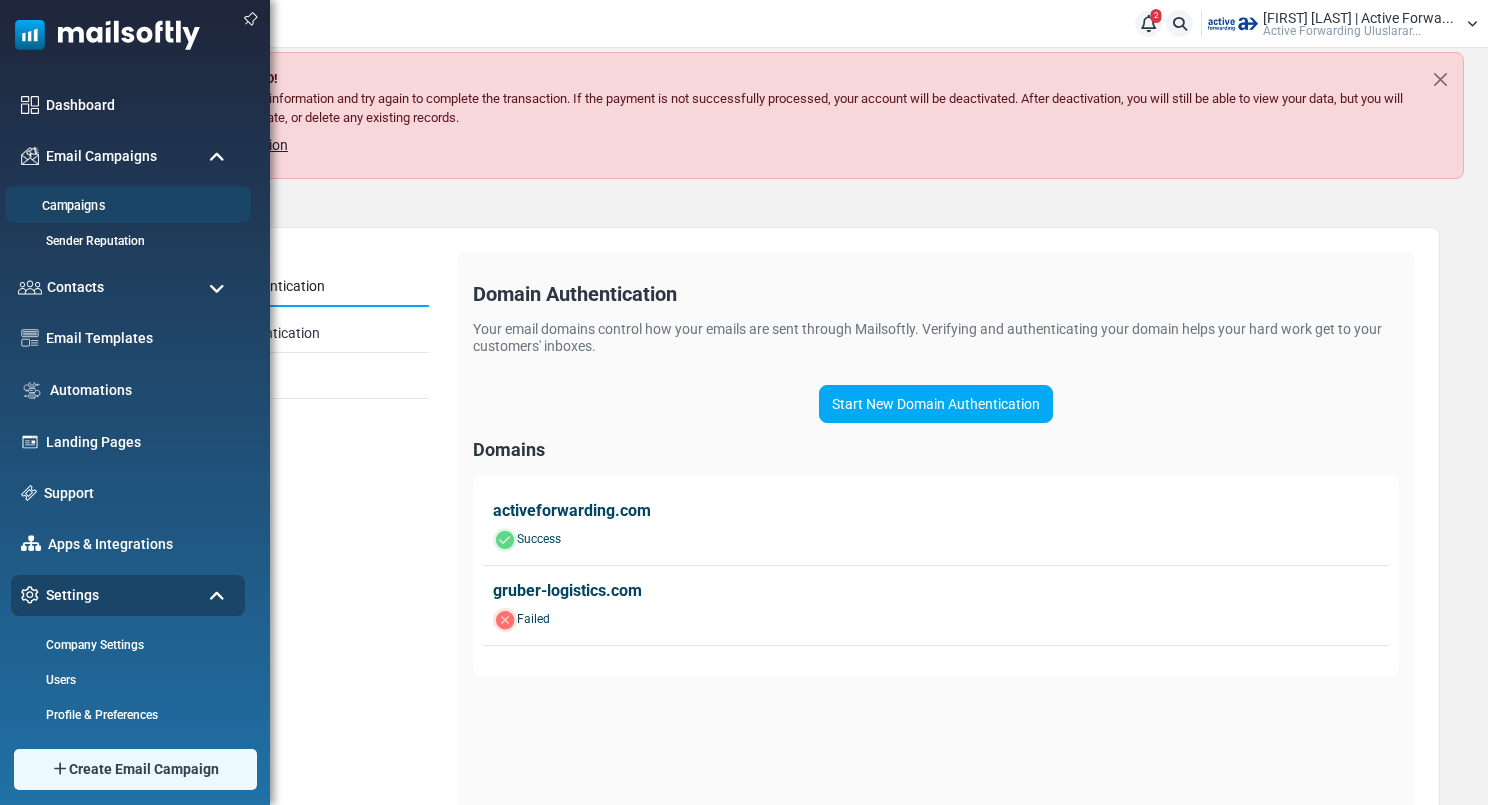 click on "Campaigns" at bounding box center (125, 206) 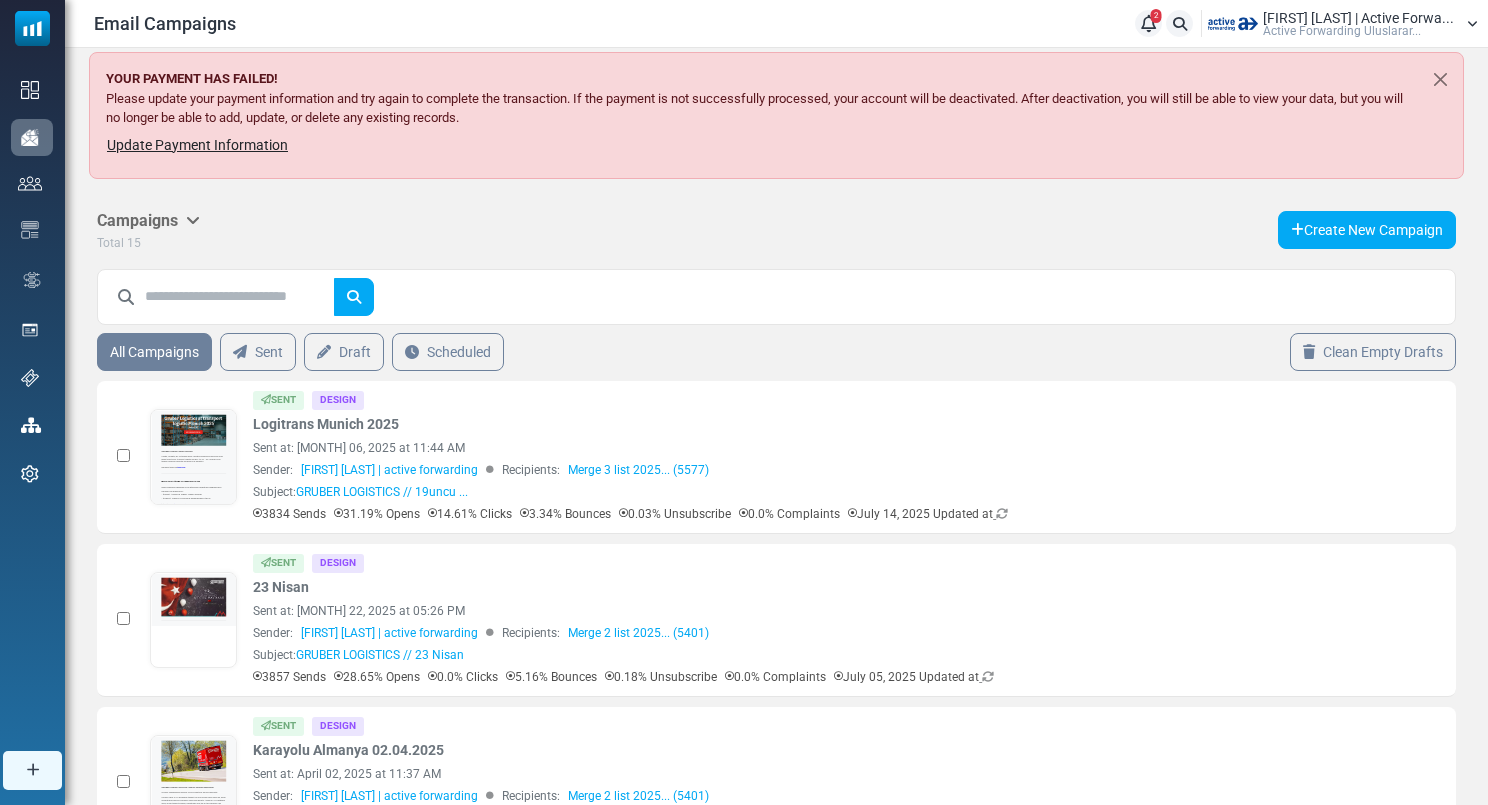 scroll, scrollTop: 0, scrollLeft: 0, axis: both 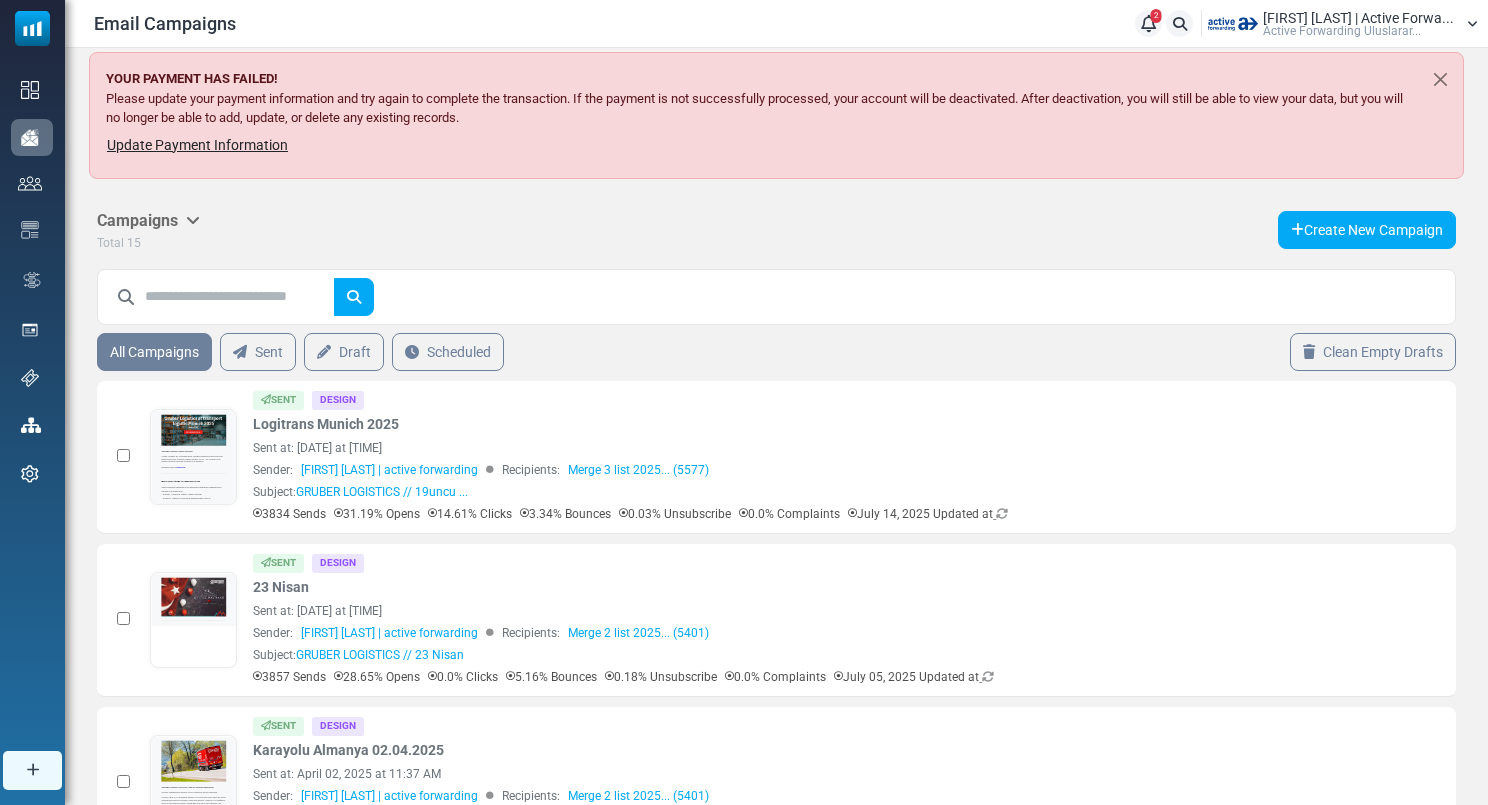 click on "Active Forwarding Uluslarar..." at bounding box center (1342, 31) 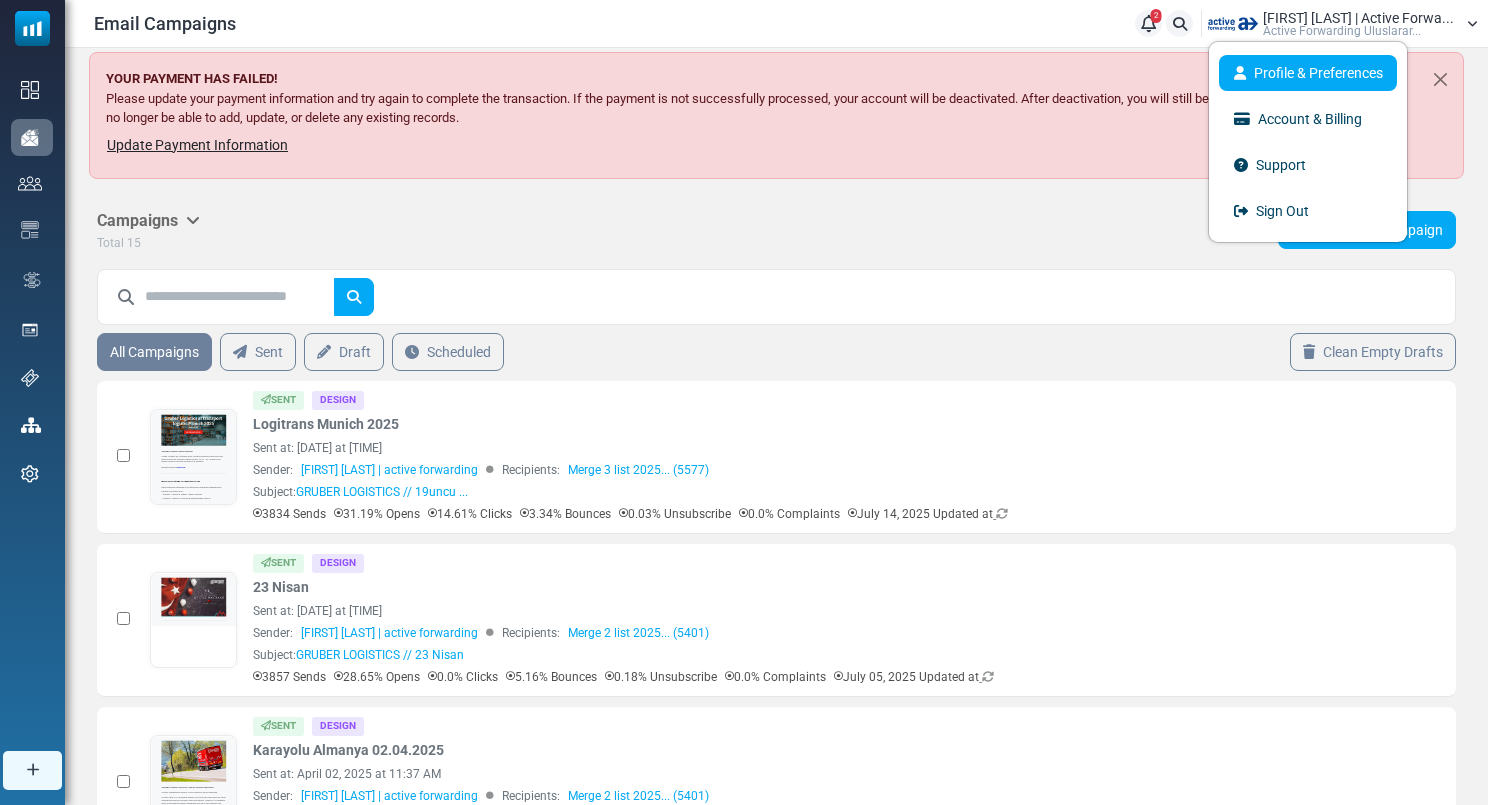 click on "Profile & Preferences" at bounding box center (1308, 73) 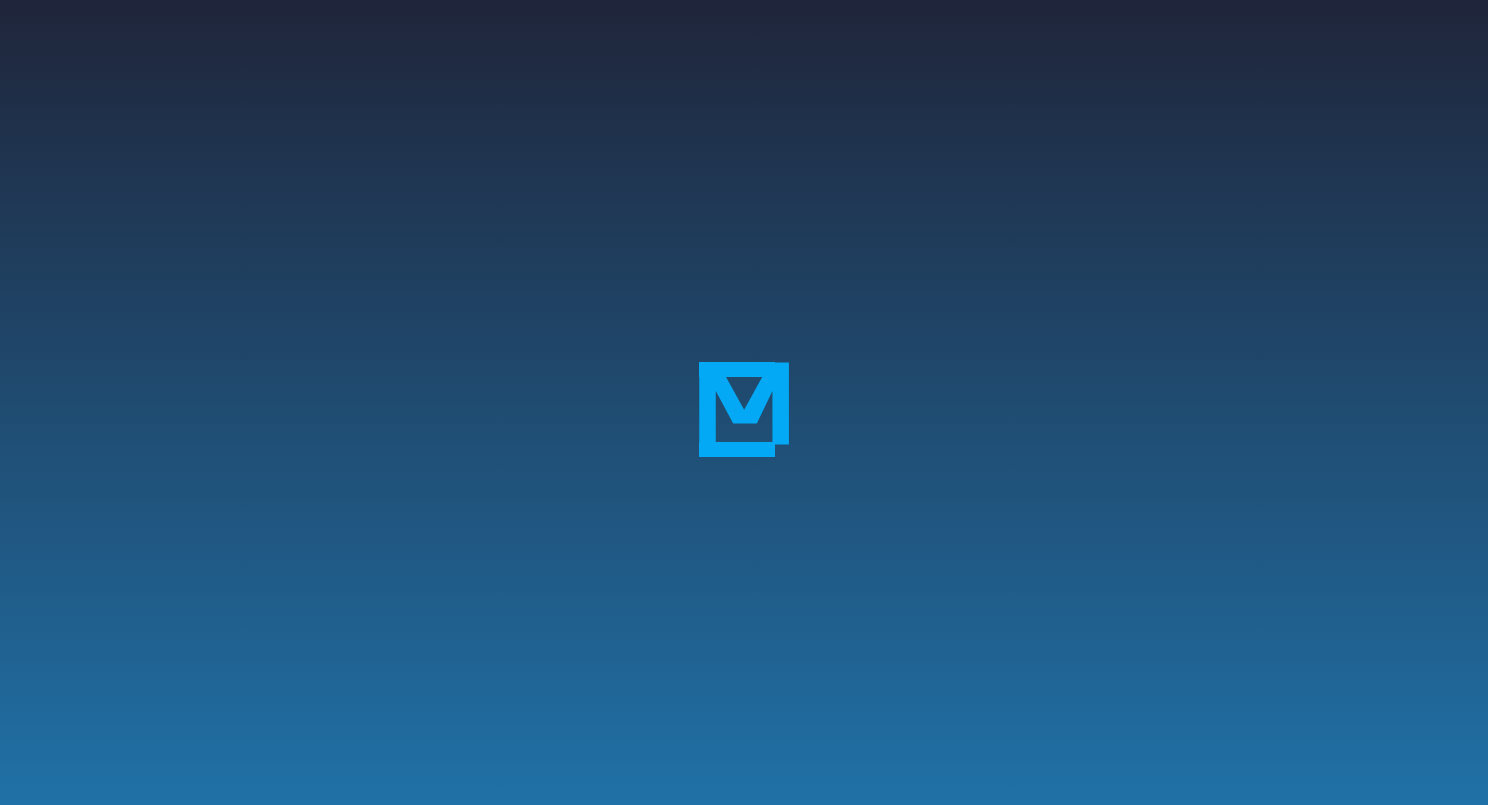 scroll, scrollTop: 0, scrollLeft: 0, axis: both 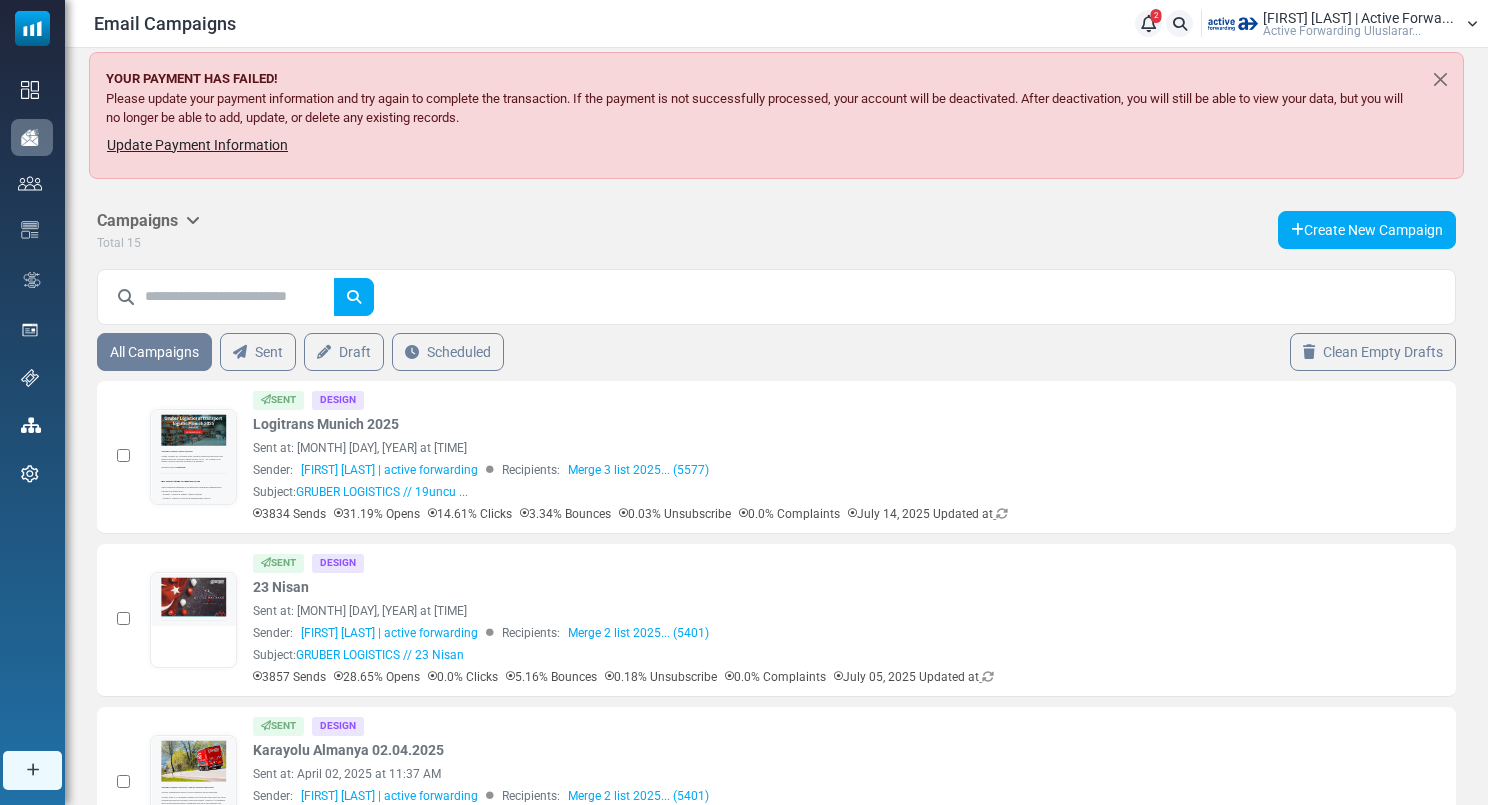 click on "Email Campaigns
2
Notifications
Rifat  Cicek | Active Forwa...
Active Forwarding Uluslarar...
Profile & Preferences
Account & Billing" at bounding box center [776, 23] 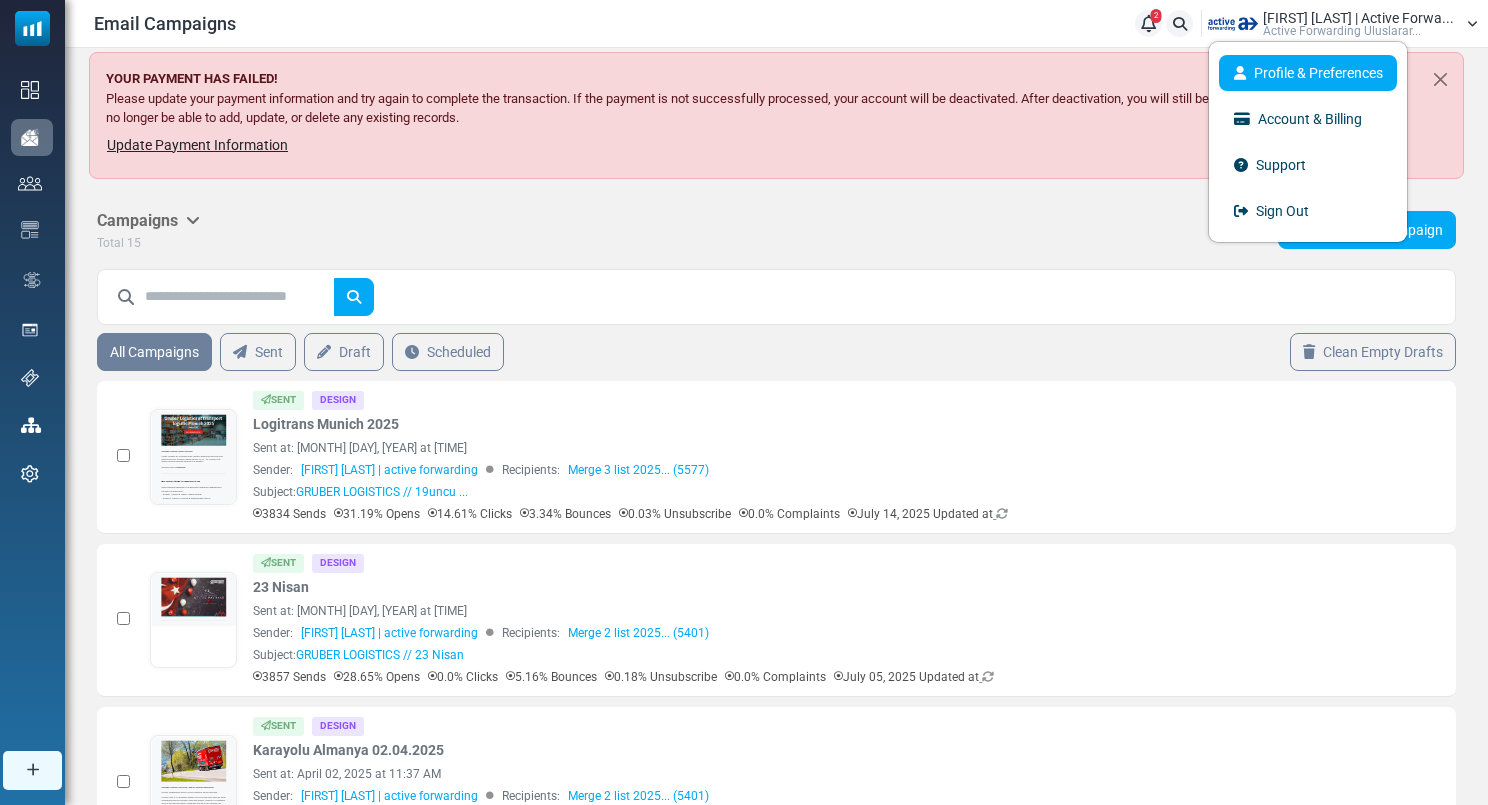 click on "Profile & Preferences" at bounding box center [1308, 73] 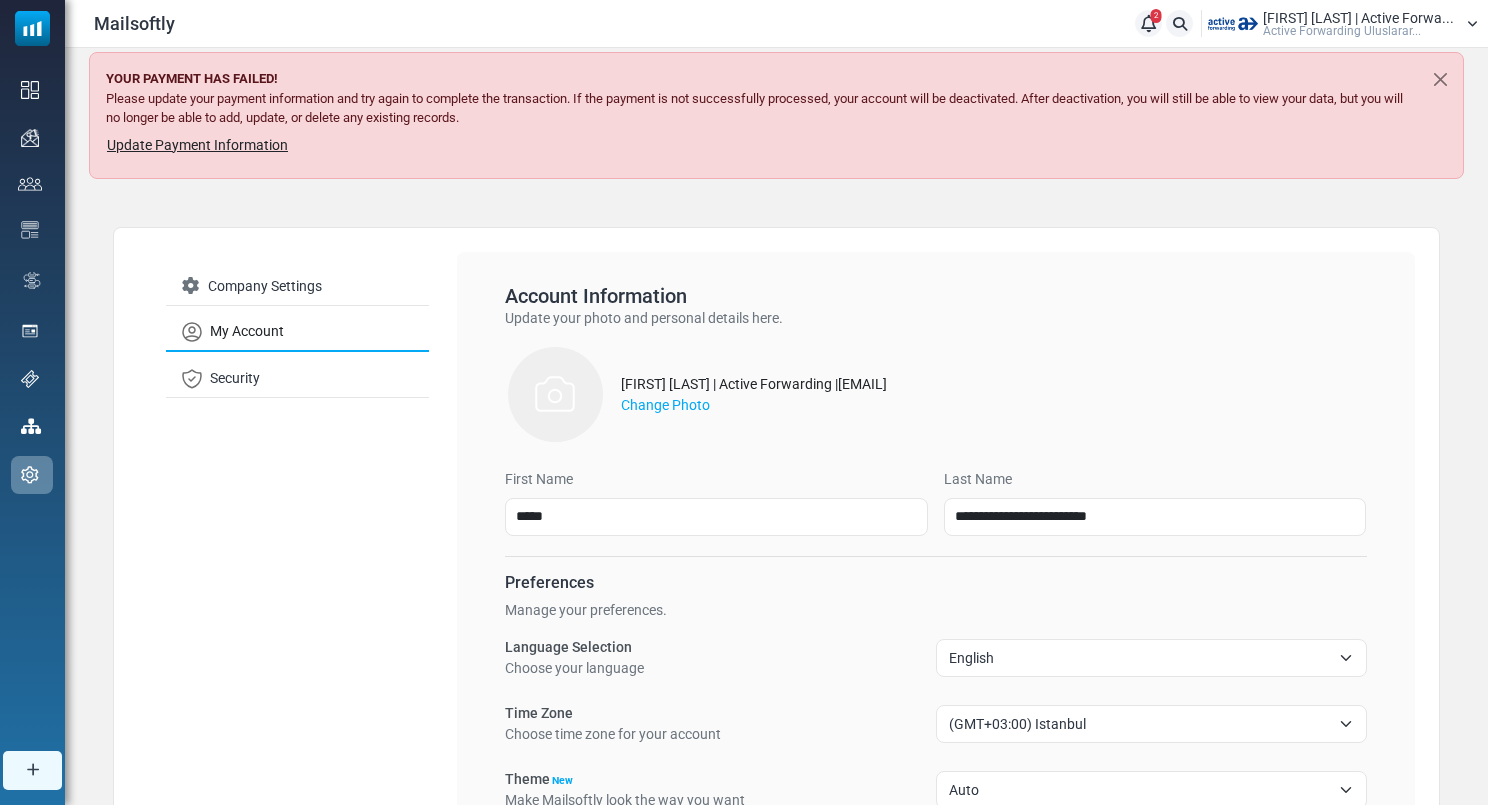 scroll, scrollTop: 0, scrollLeft: 0, axis: both 